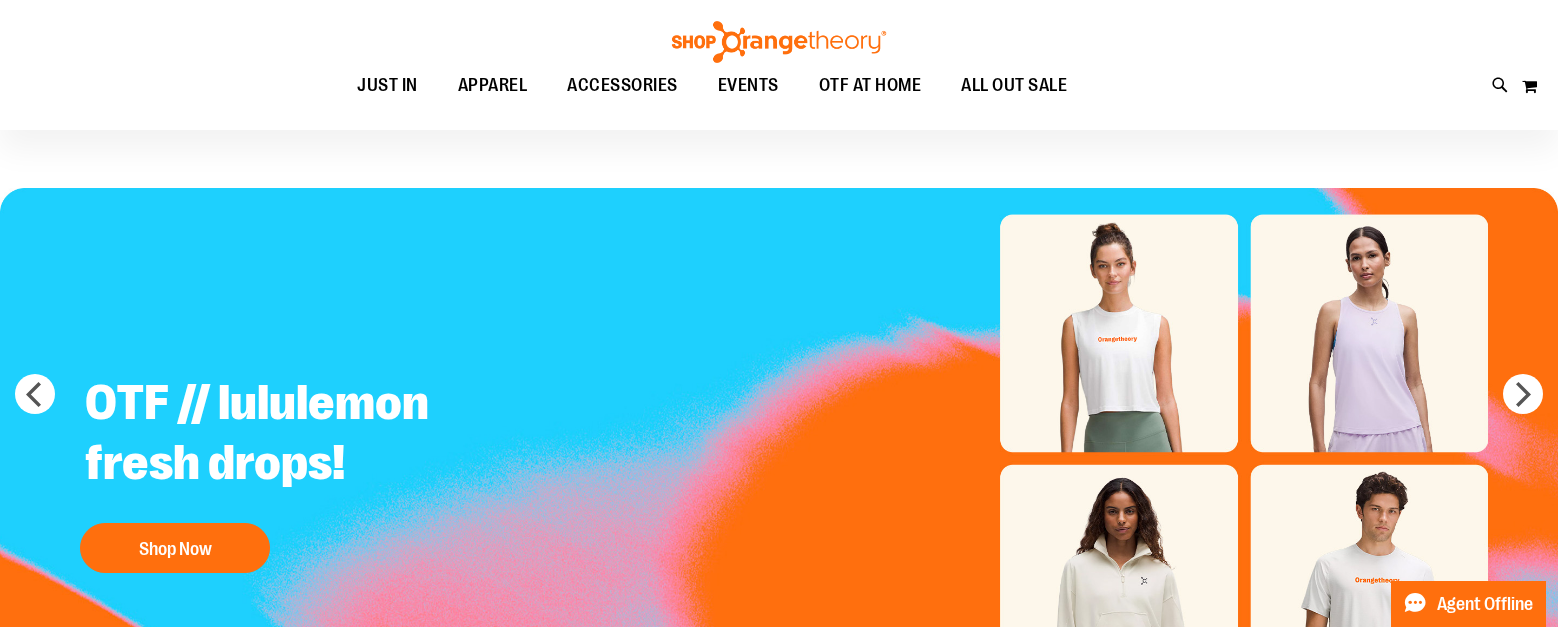 scroll, scrollTop: 0, scrollLeft: 0, axis: both 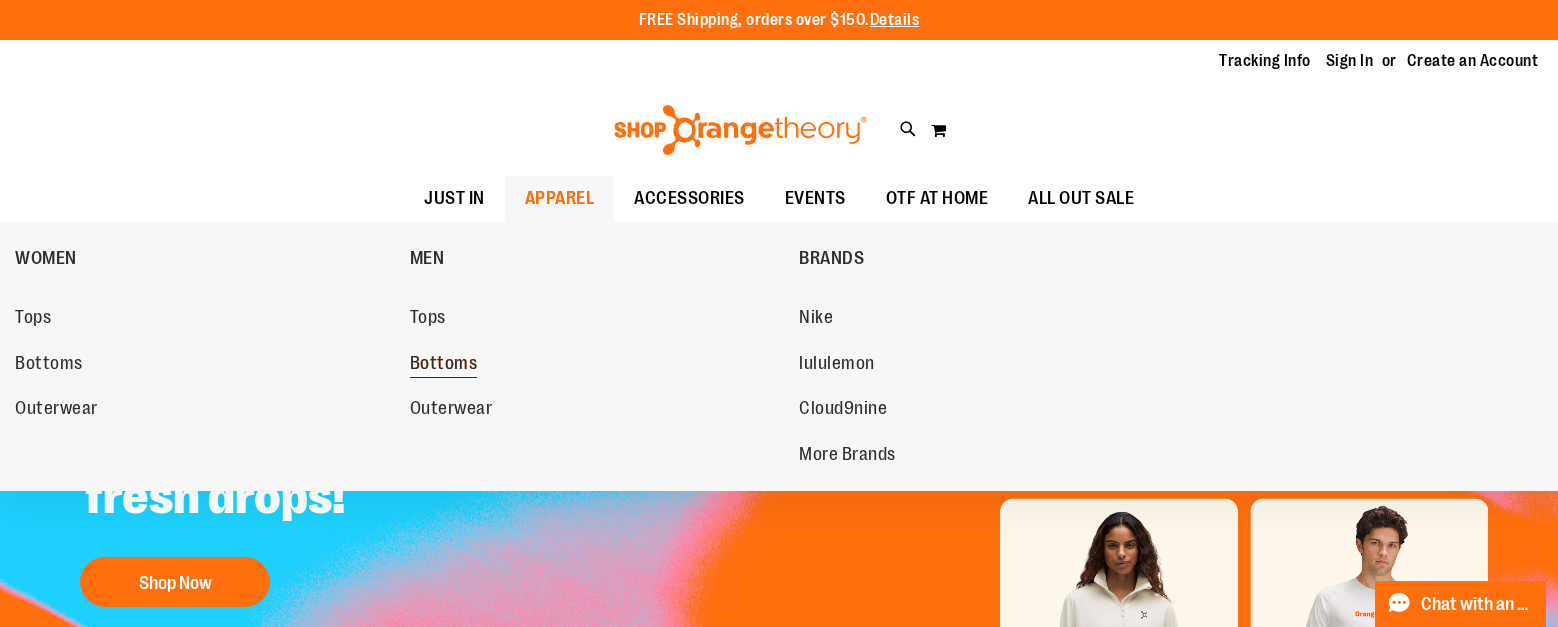 click on "Bottoms" at bounding box center (444, 365) 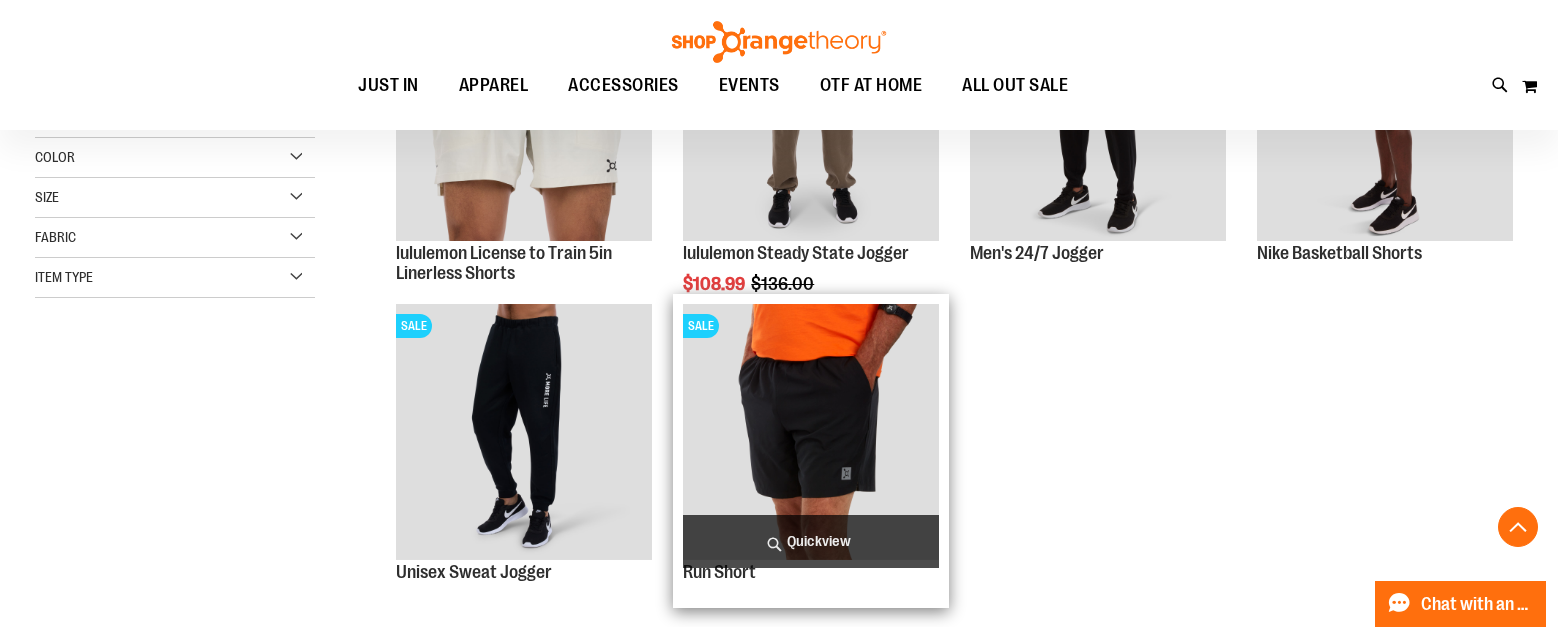 scroll, scrollTop: 422, scrollLeft: 0, axis: vertical 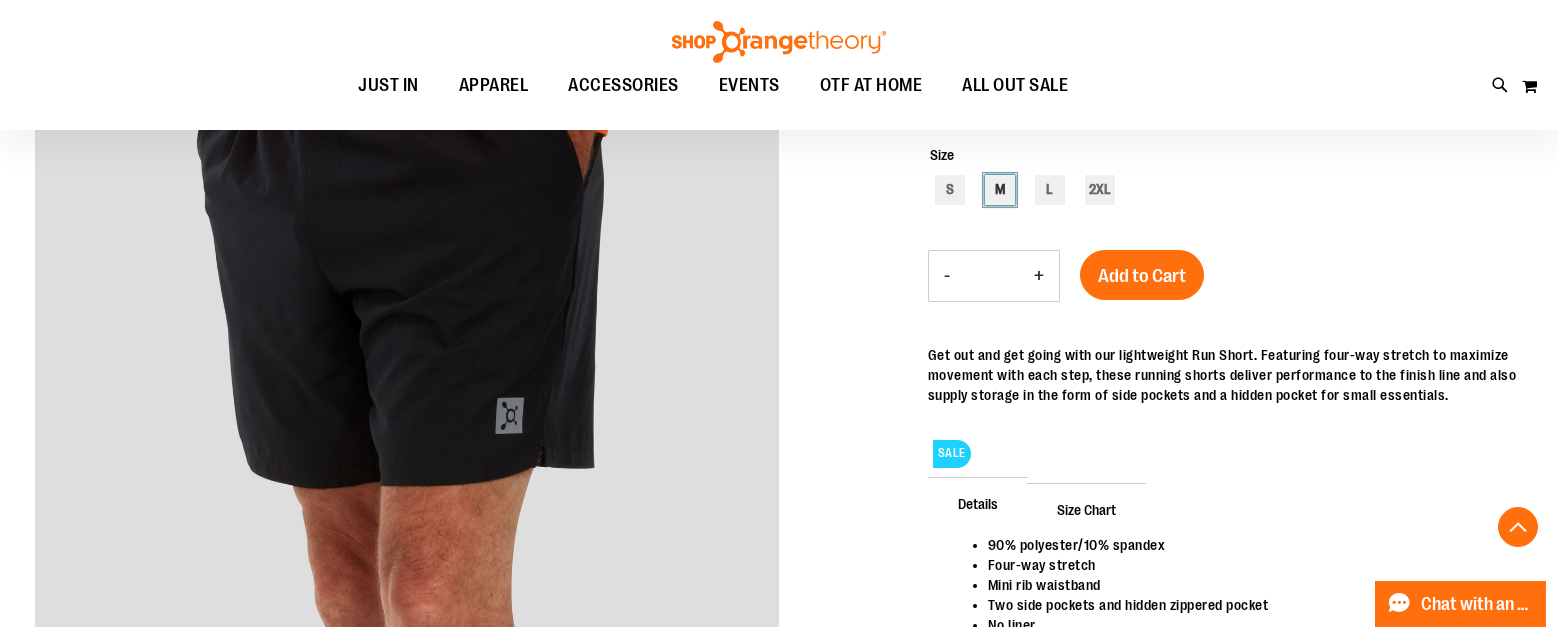 click on "M" at bounding box center (1000, 190) 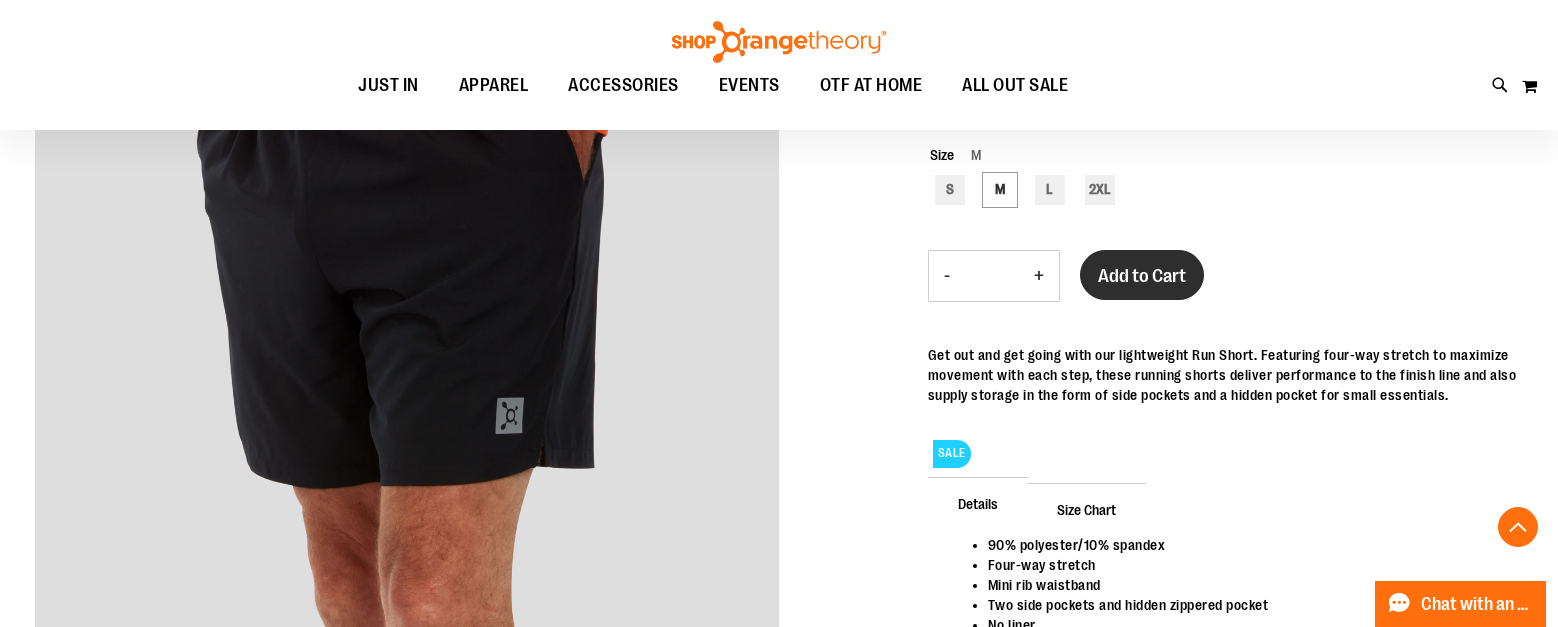 click on "Add to Cart" at bounding box center [1142, 276] 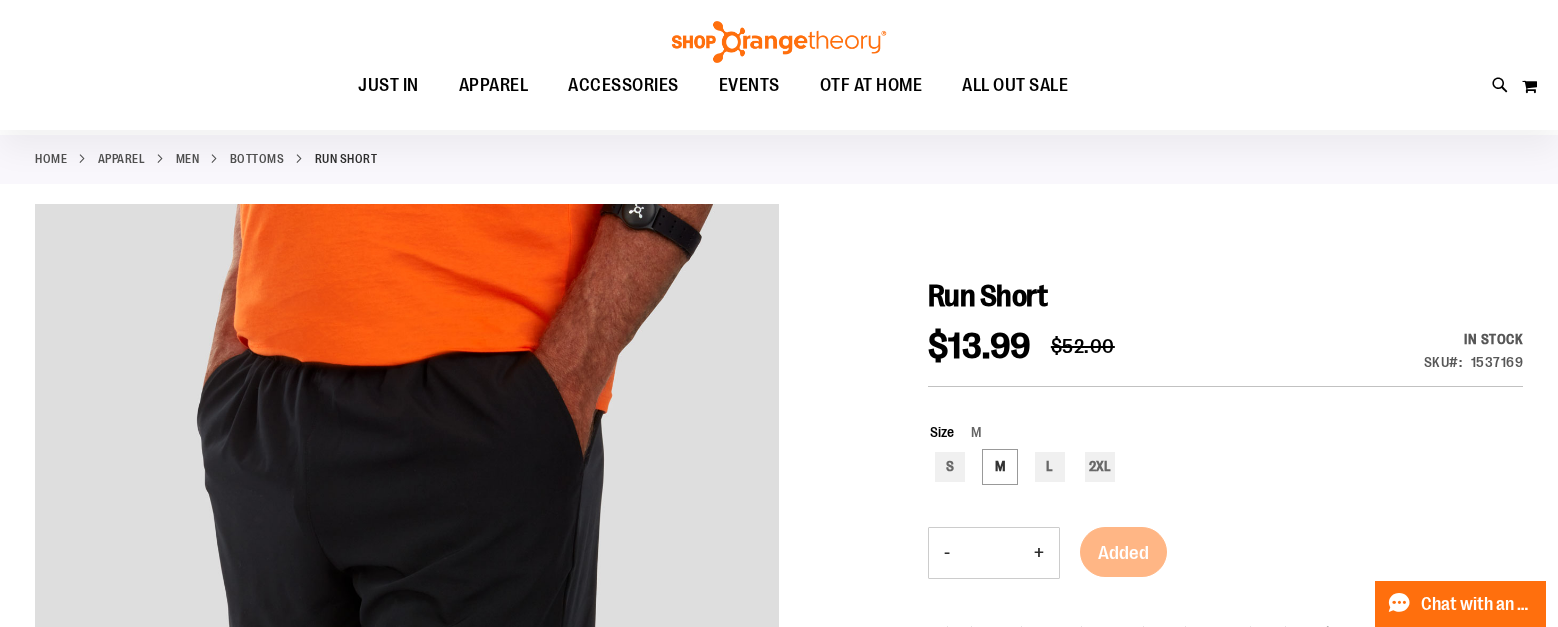 scroll, scrollTop: 11, scrollLeft: 0, axis: vertical 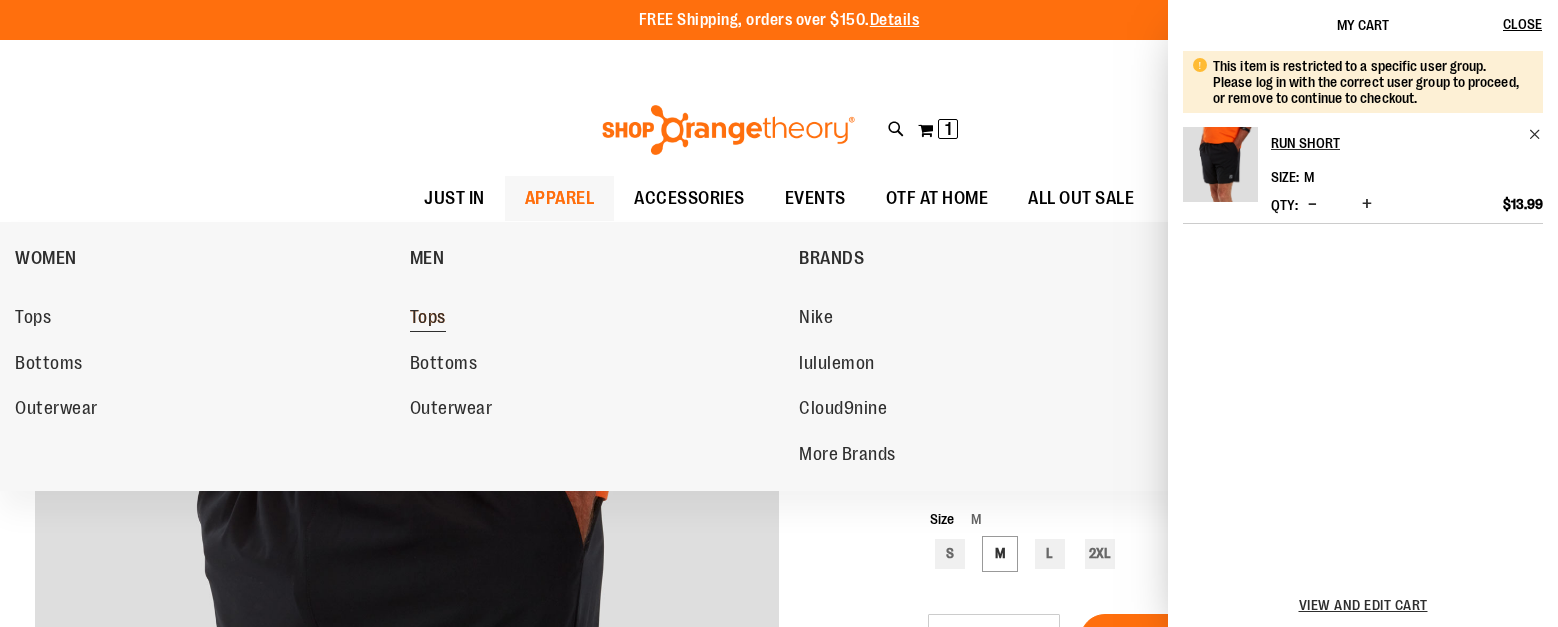 click on "Tops" at bounding box center (428, 319) 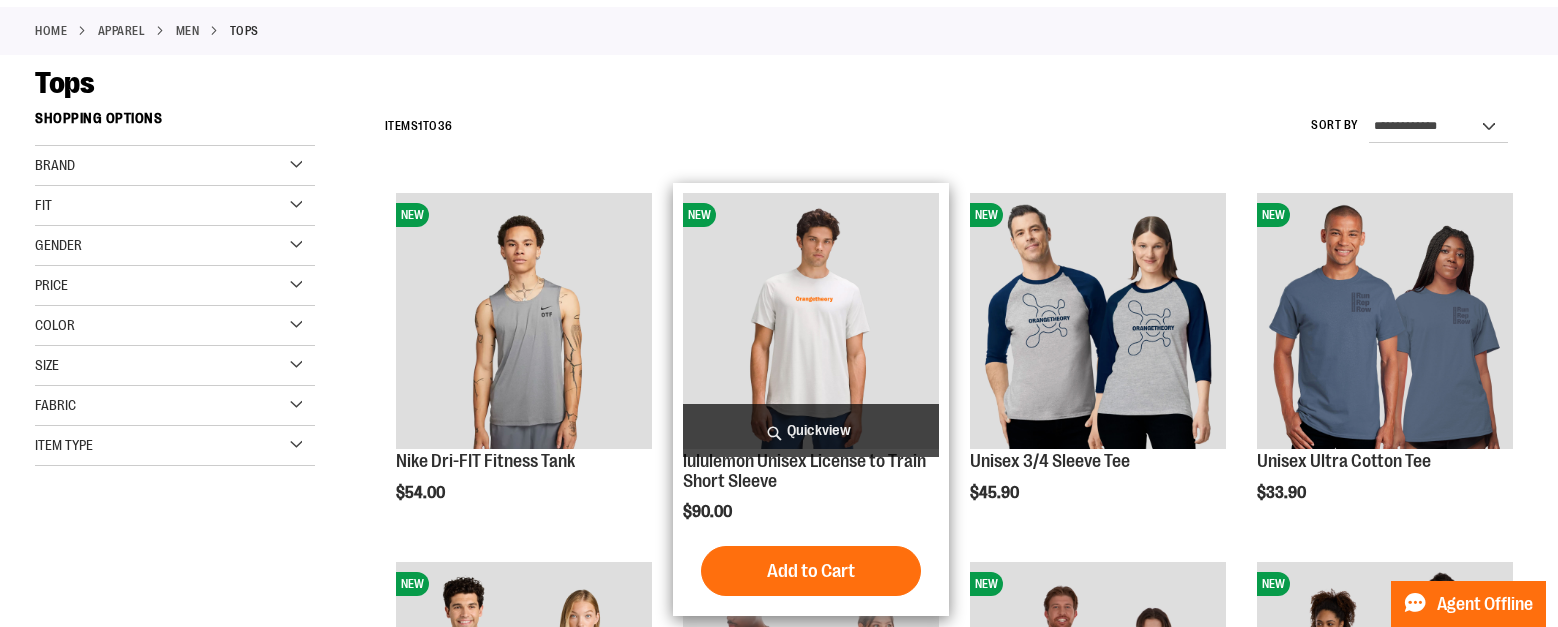 scroll, scrollTop: 218, scrollLeft: 0, axis: vertical 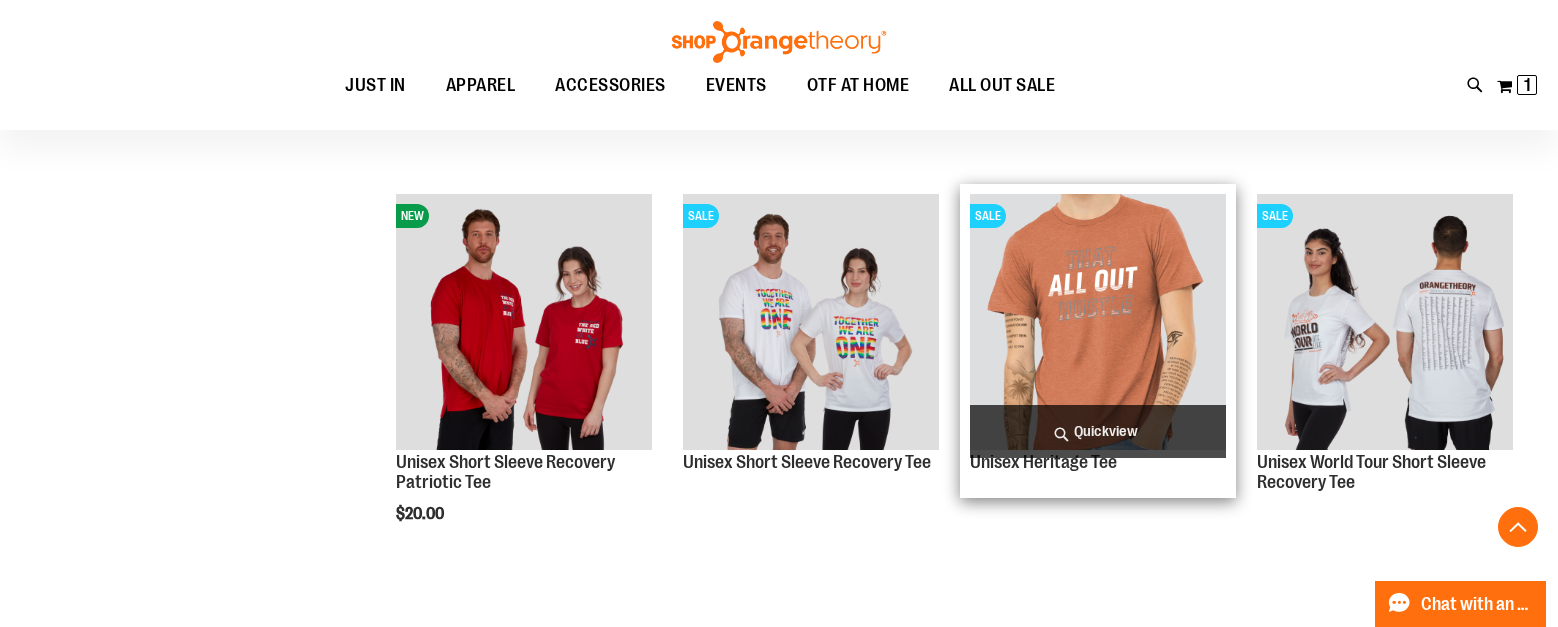 click at bounding box center [1098, 322] 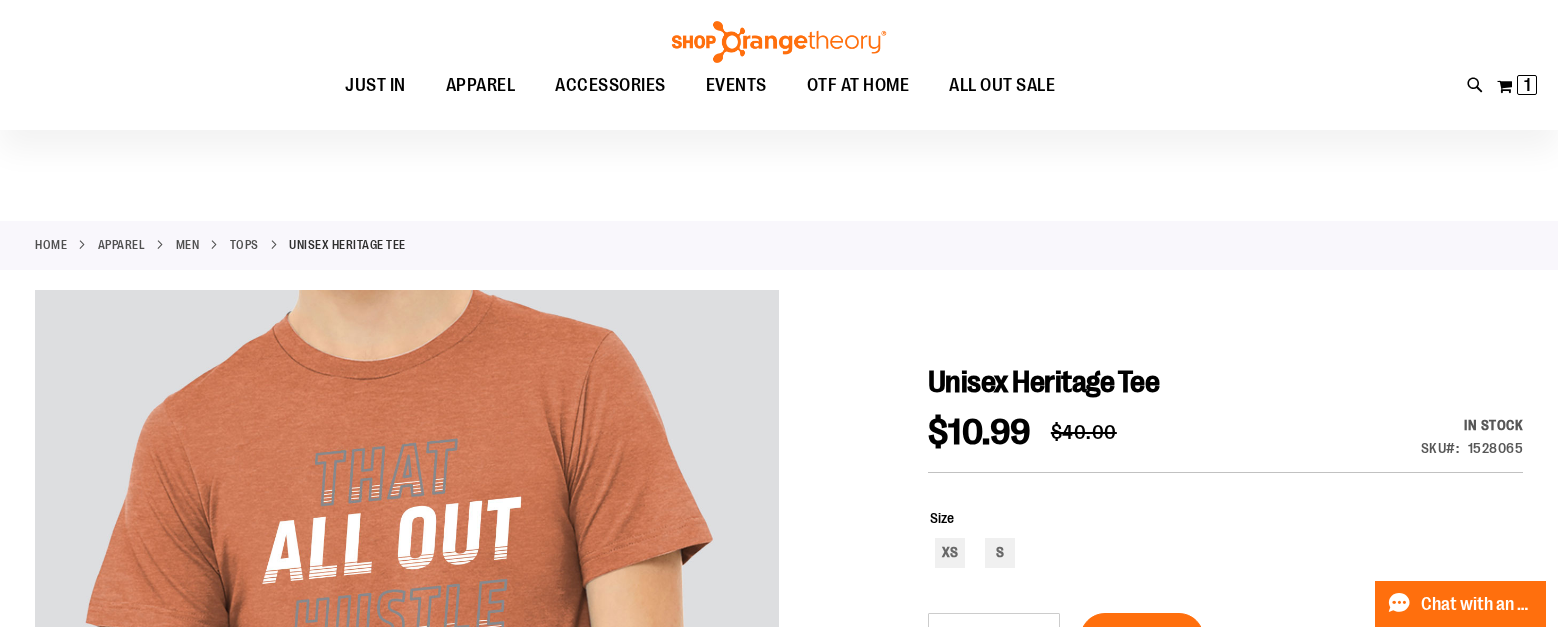 scroll, scrollTop: 0, scrollLeft: 0, axis: both 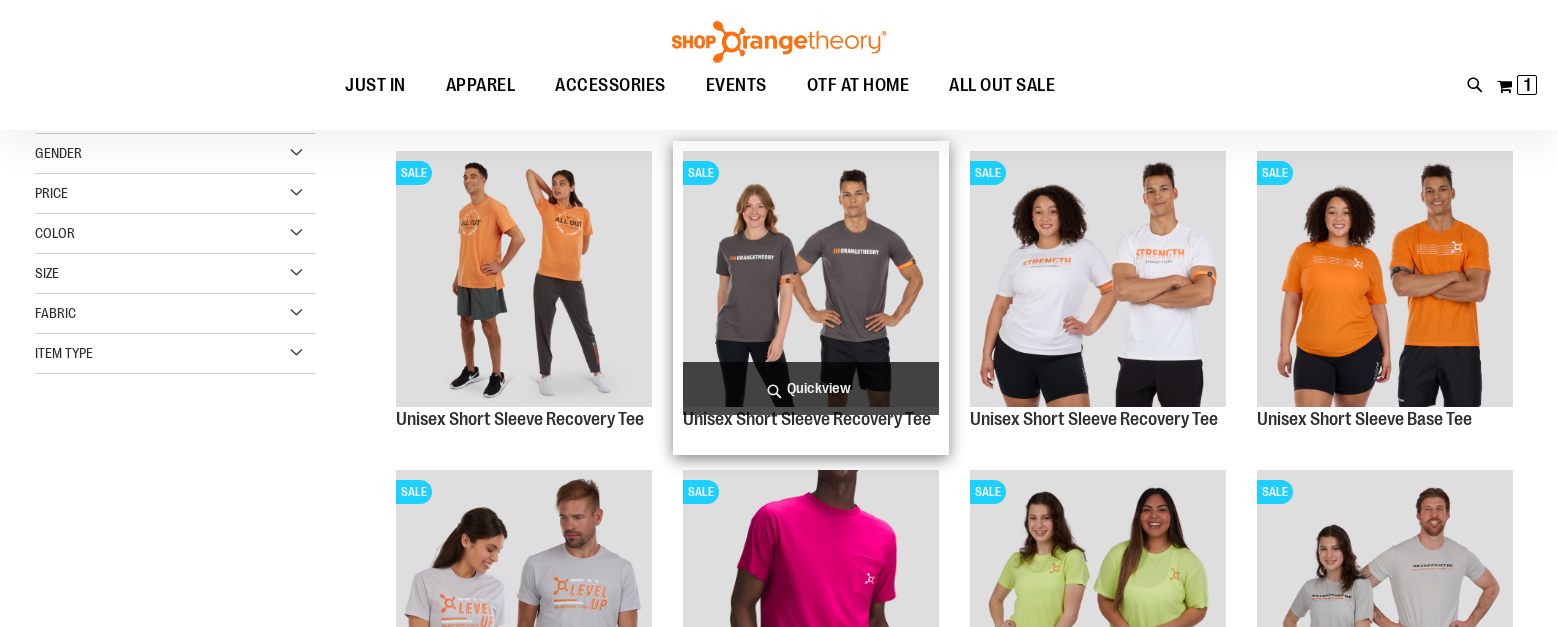 click at bounding box center [811, 279] 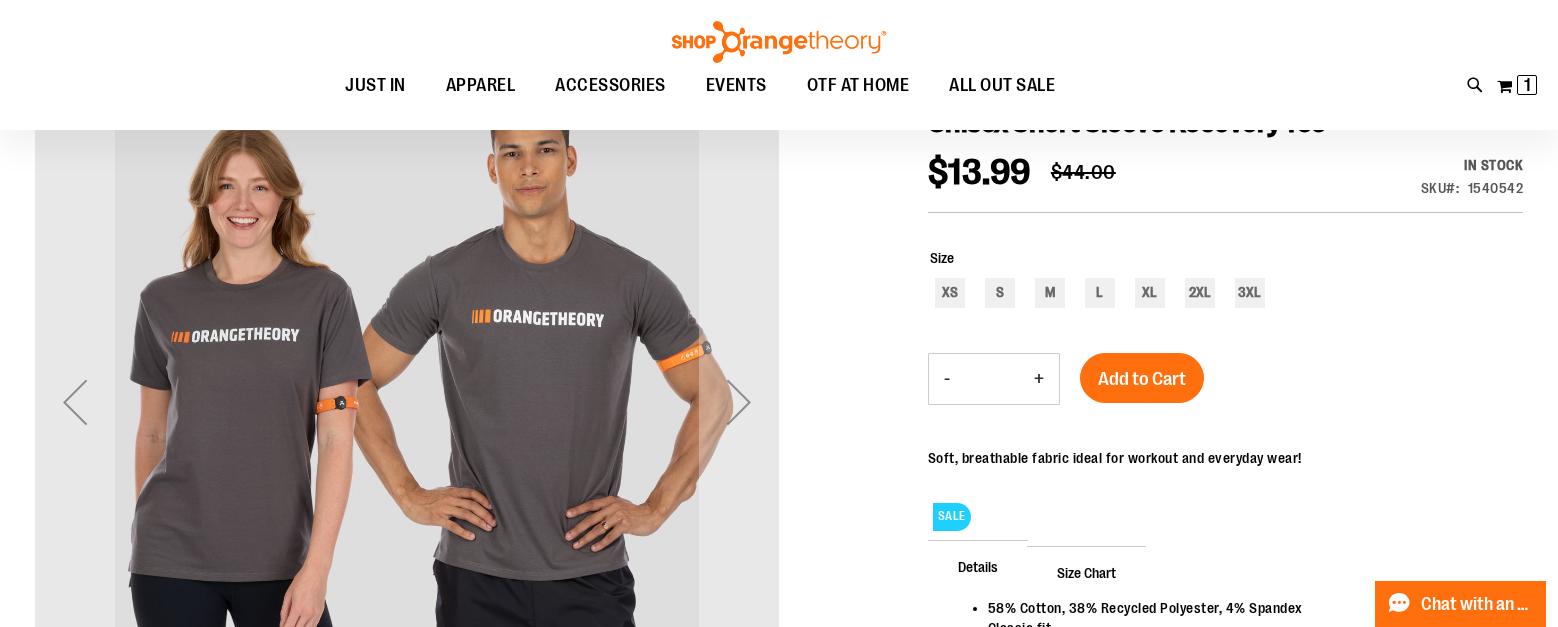 scroll, scrollTop: 260, scrollLeft: 0, axis: vertical 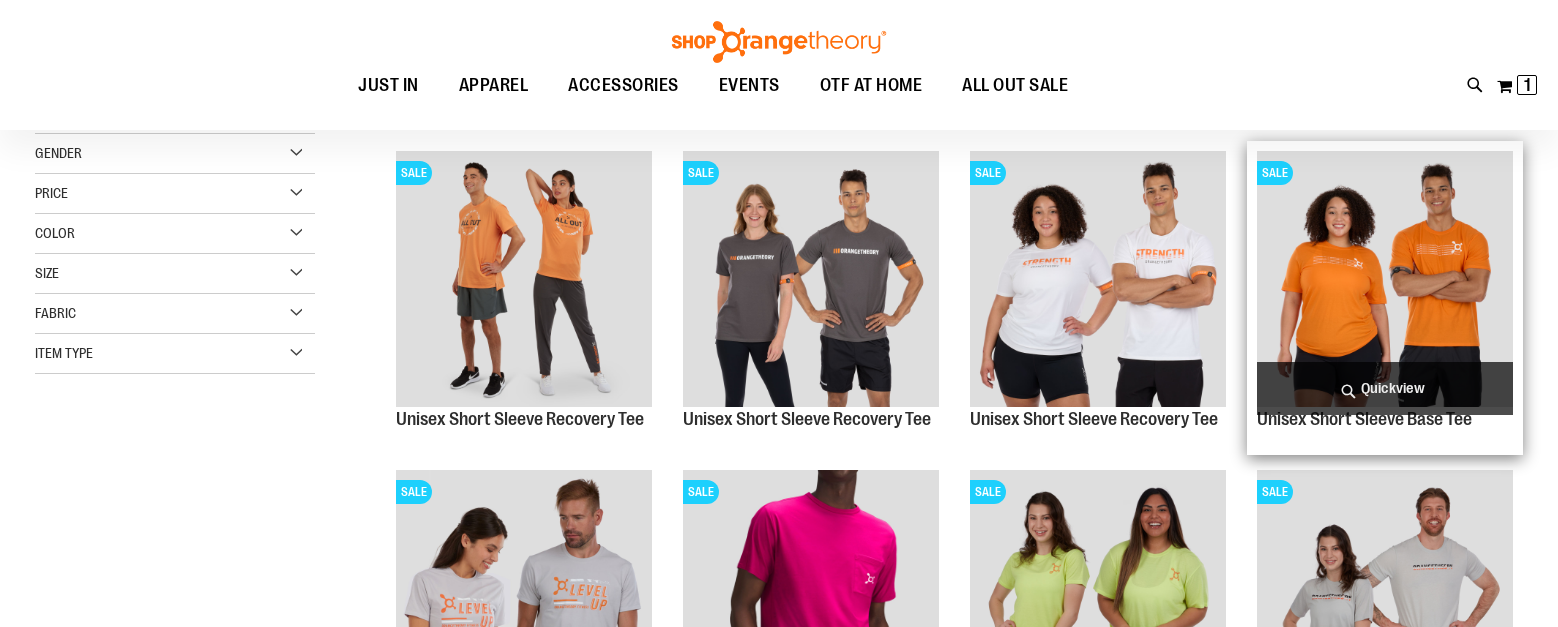 click at bounding box center (1385, 279) 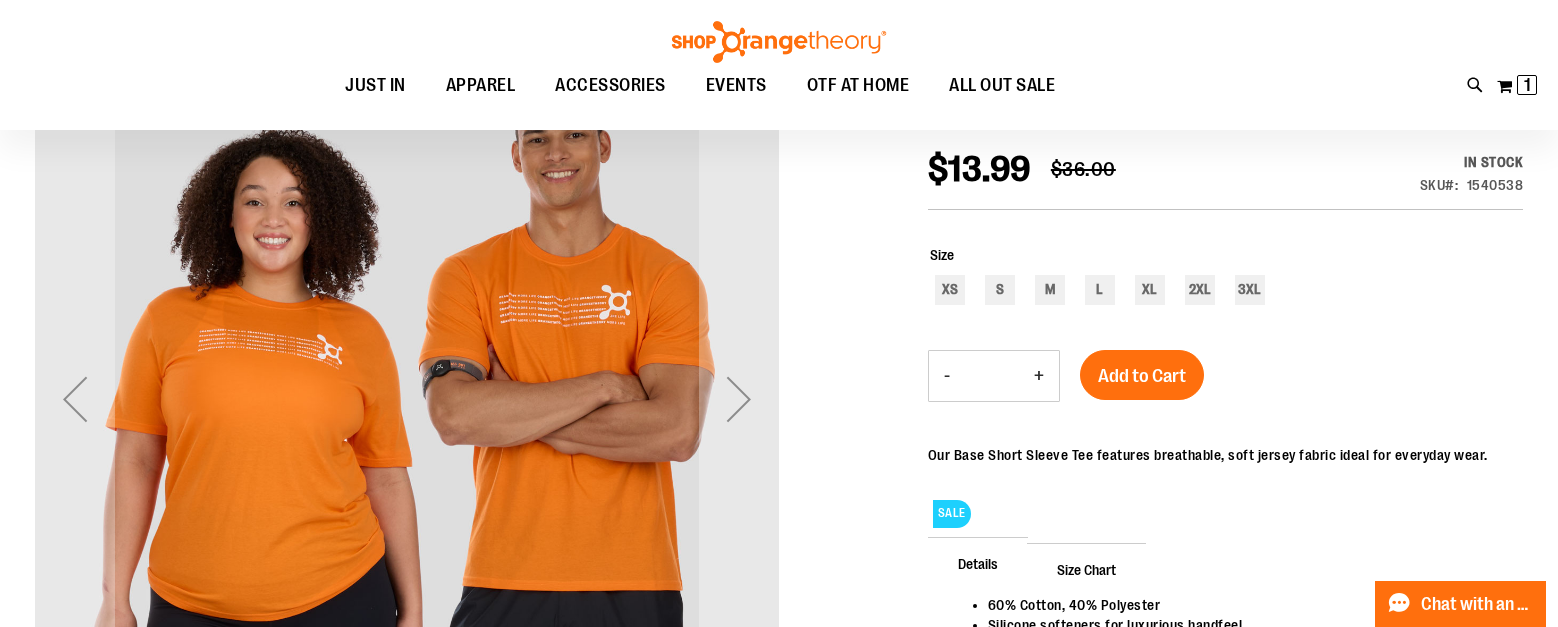 scroll, scrollTop: 224, scrollLeft: 0, axis: vertical 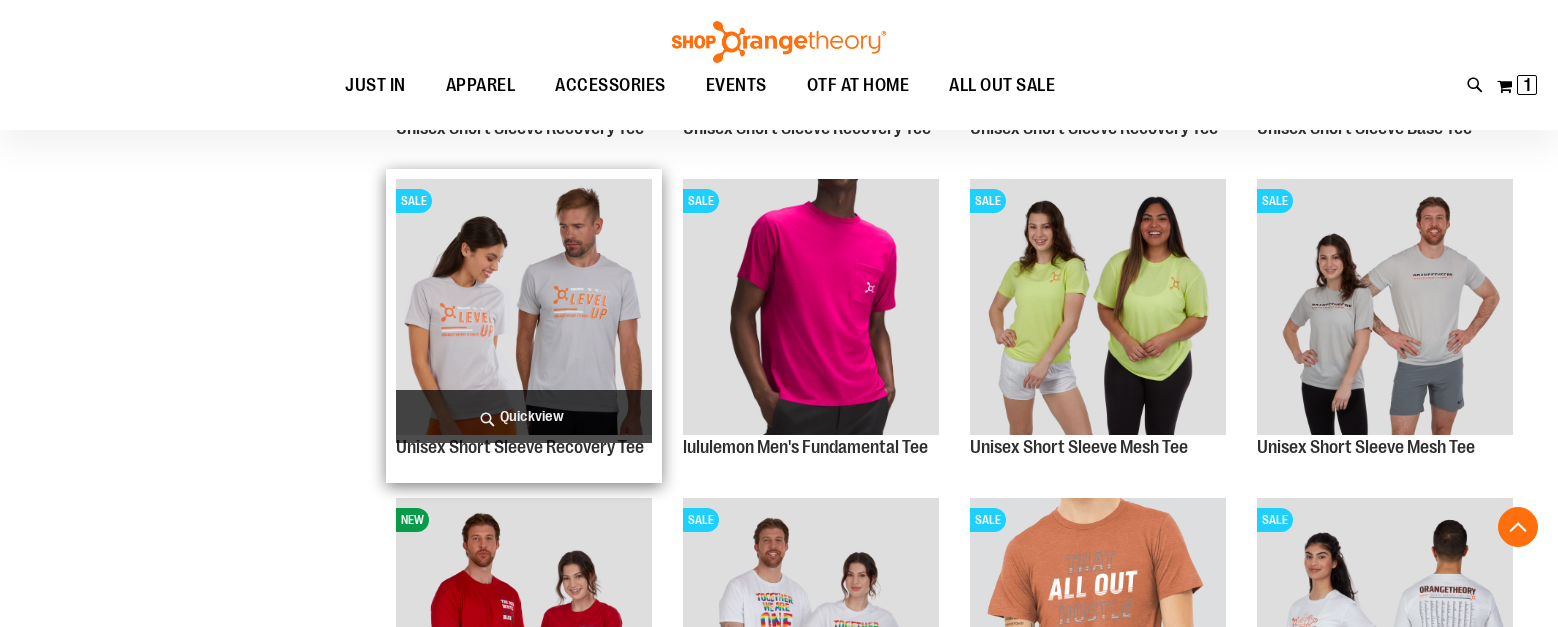 click at bounding box center (524, 307) 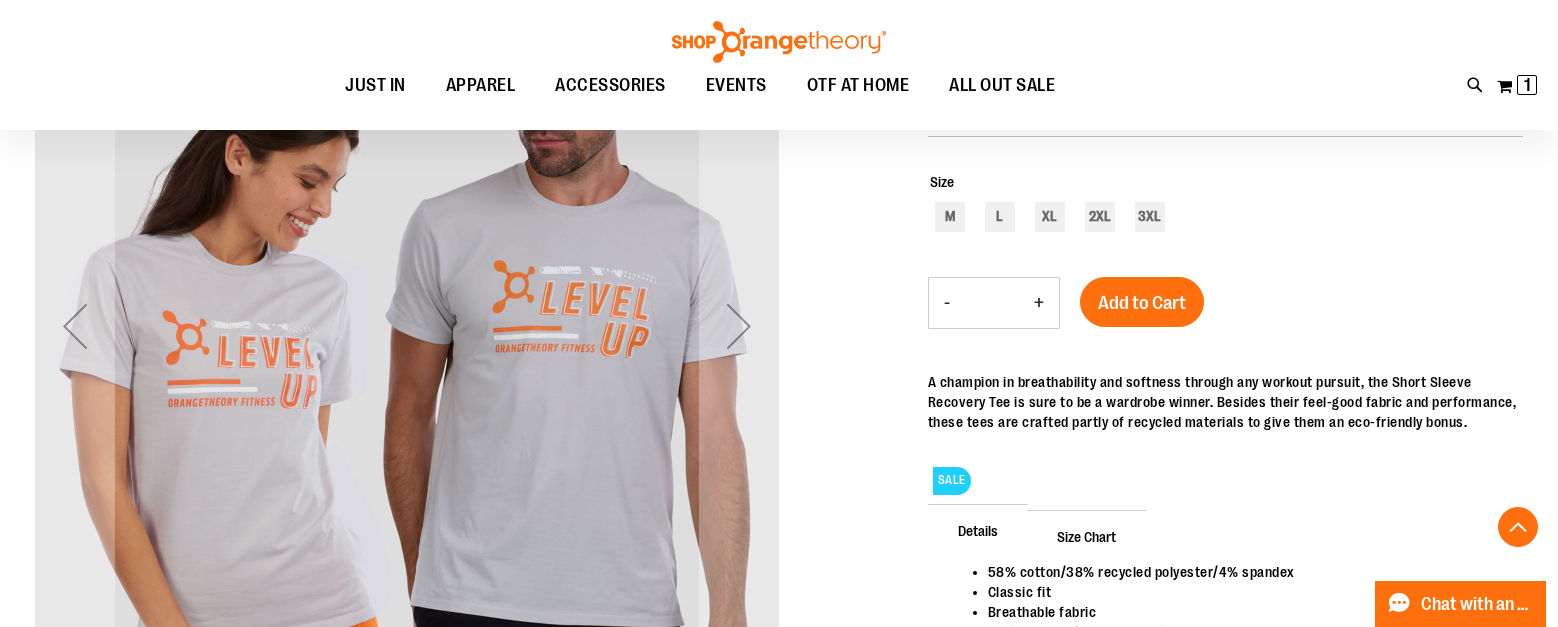 scroll, scrollTop: 312, scrollLeft: 0, axis: vertical 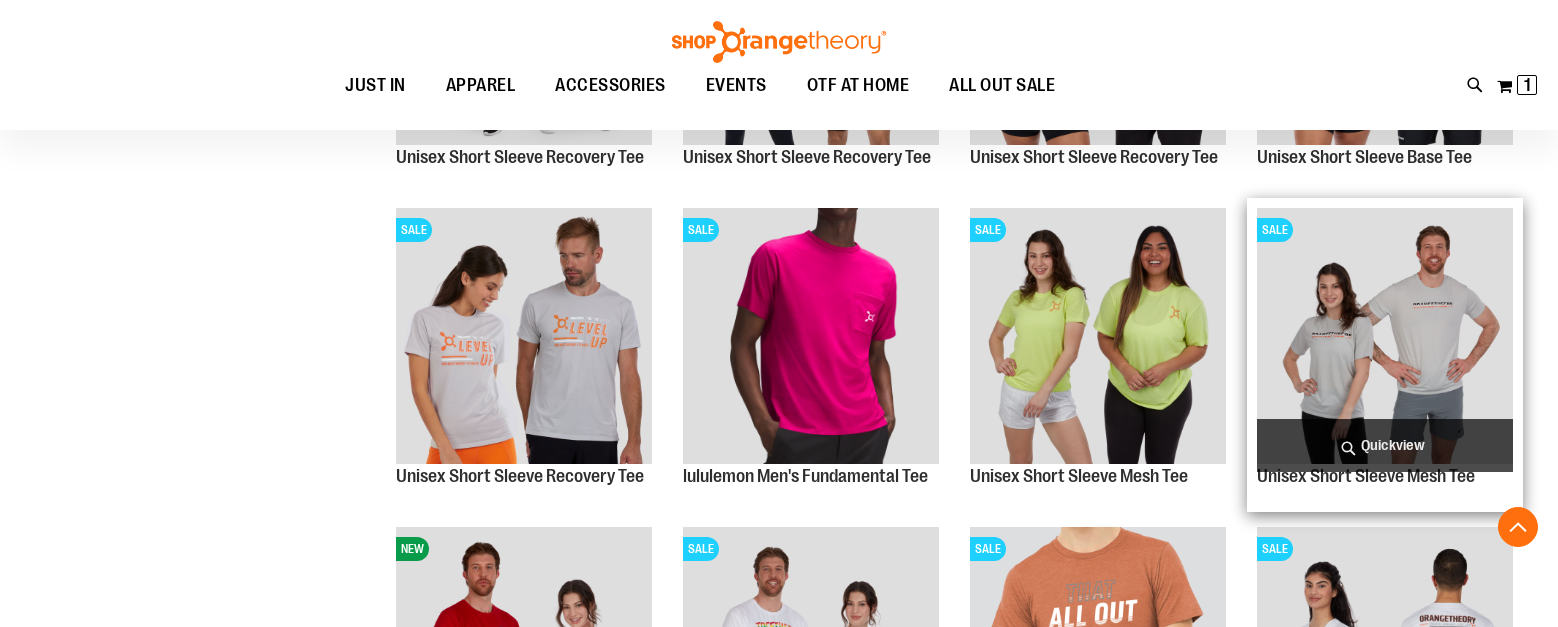 click at bounding box center [1385, 336] 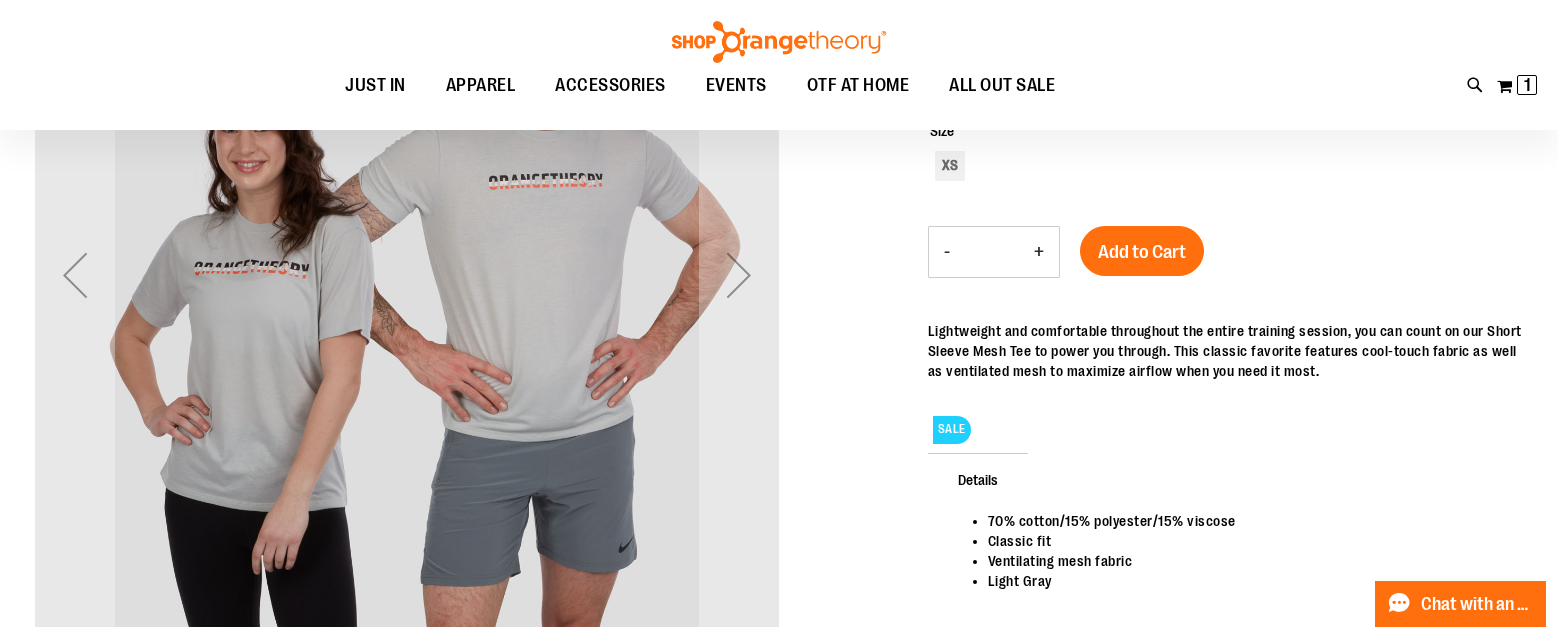 scroll, scrollTop: 176, scrollLeft: 0, axis: vertical 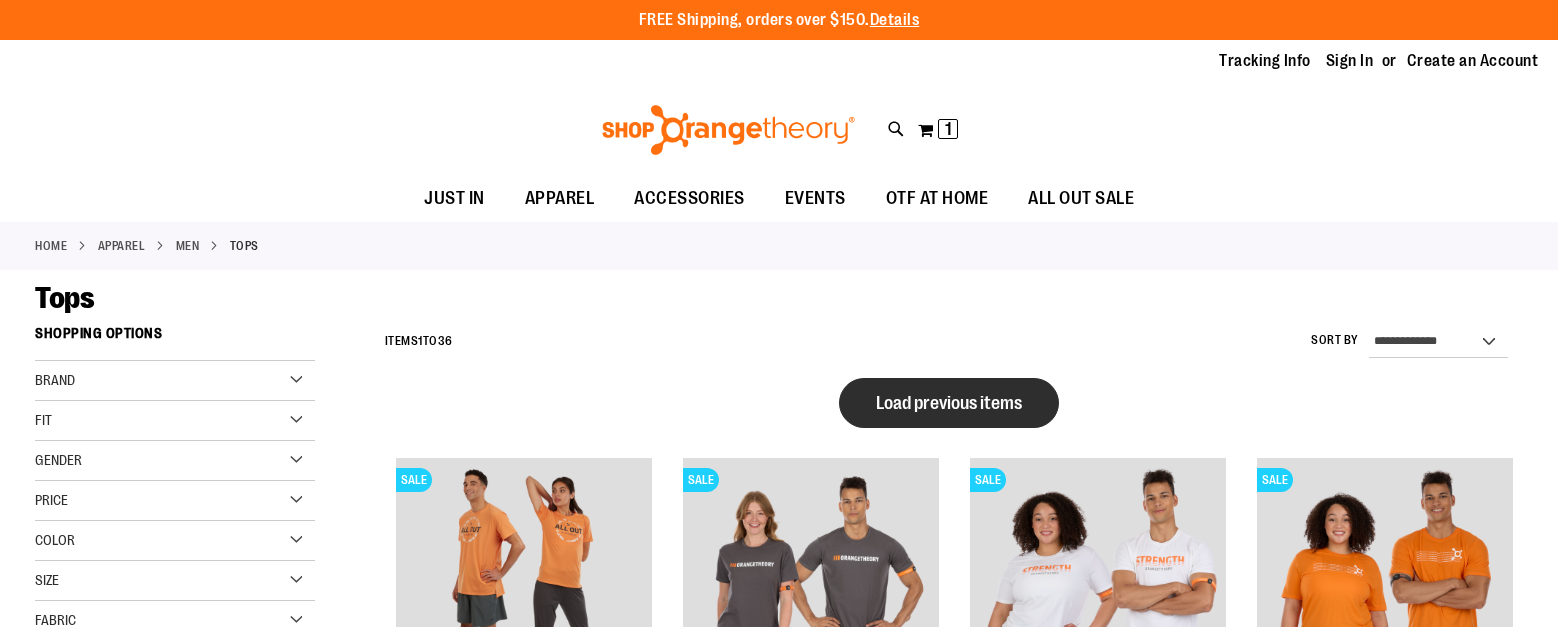 click on "Load previous items" at bounding box center [949, 403] 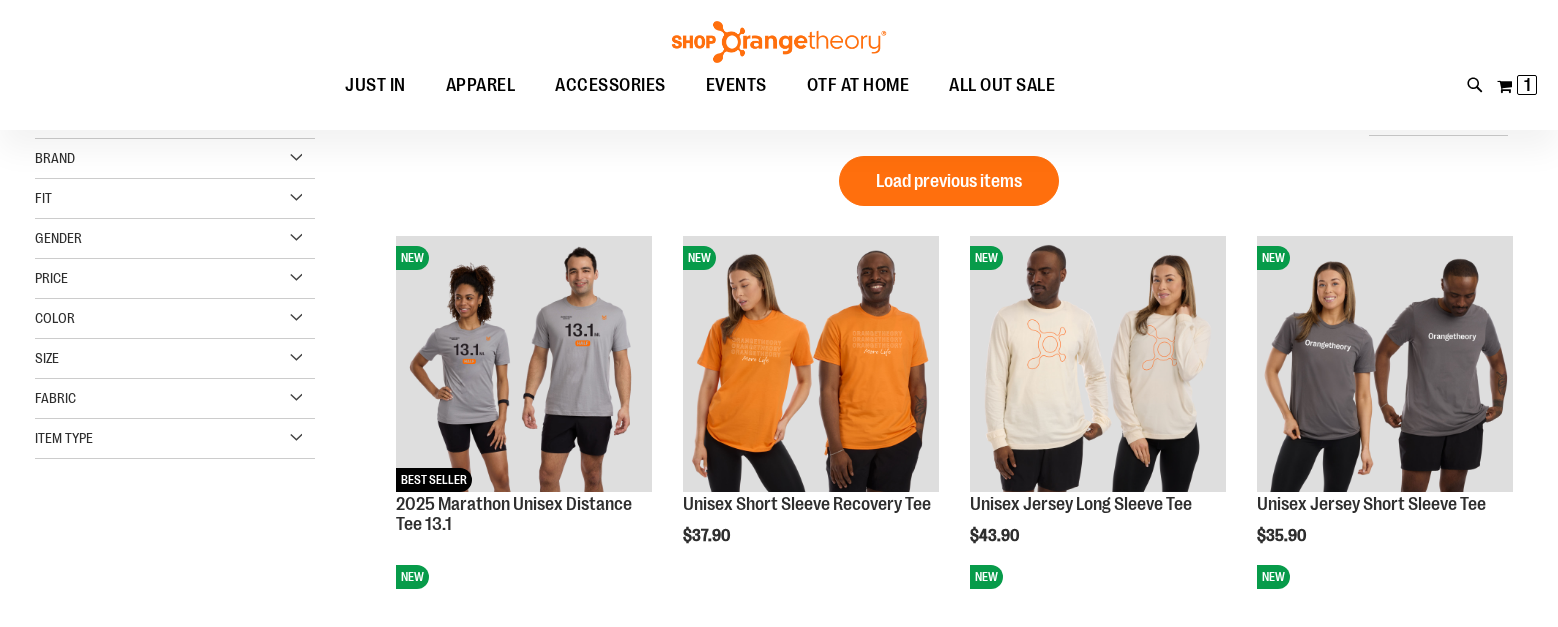 scroll, scrollTop: 0, scrollLeft: 0, axis: both 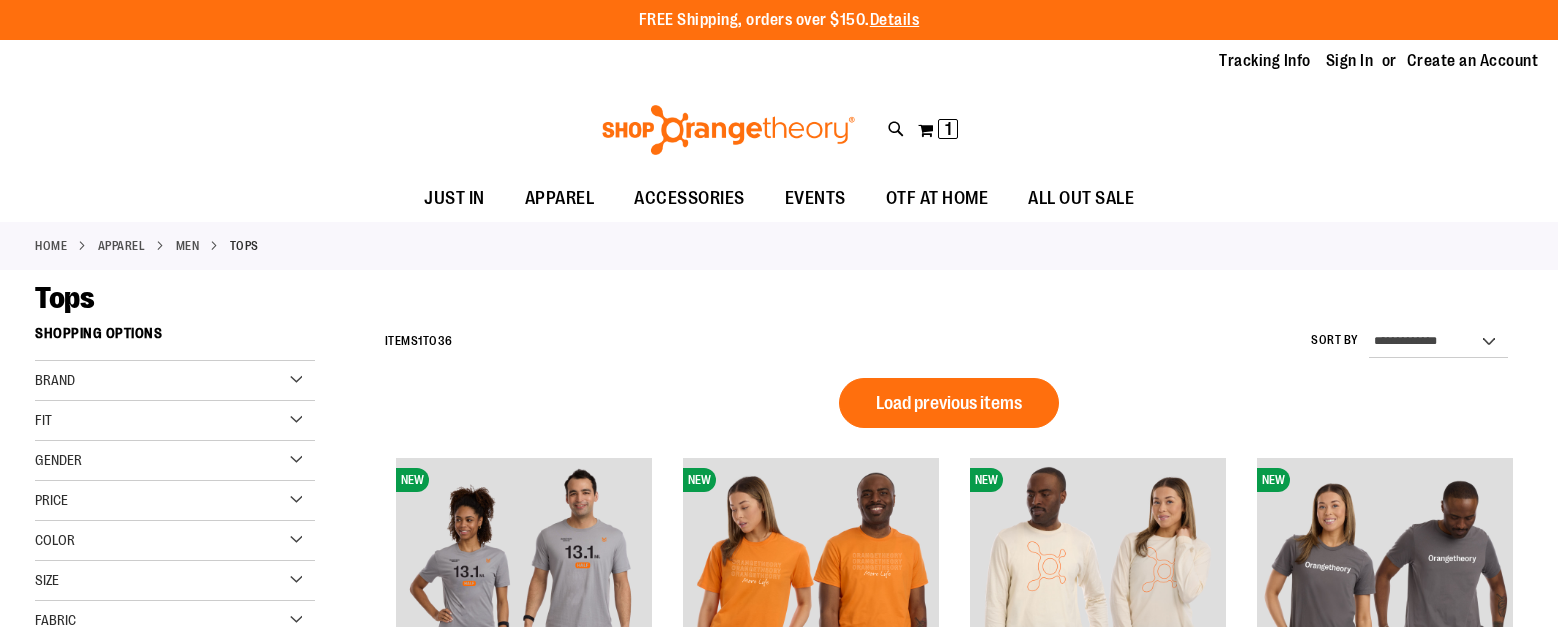 click on "Gender" at bounding box center (175, 461) 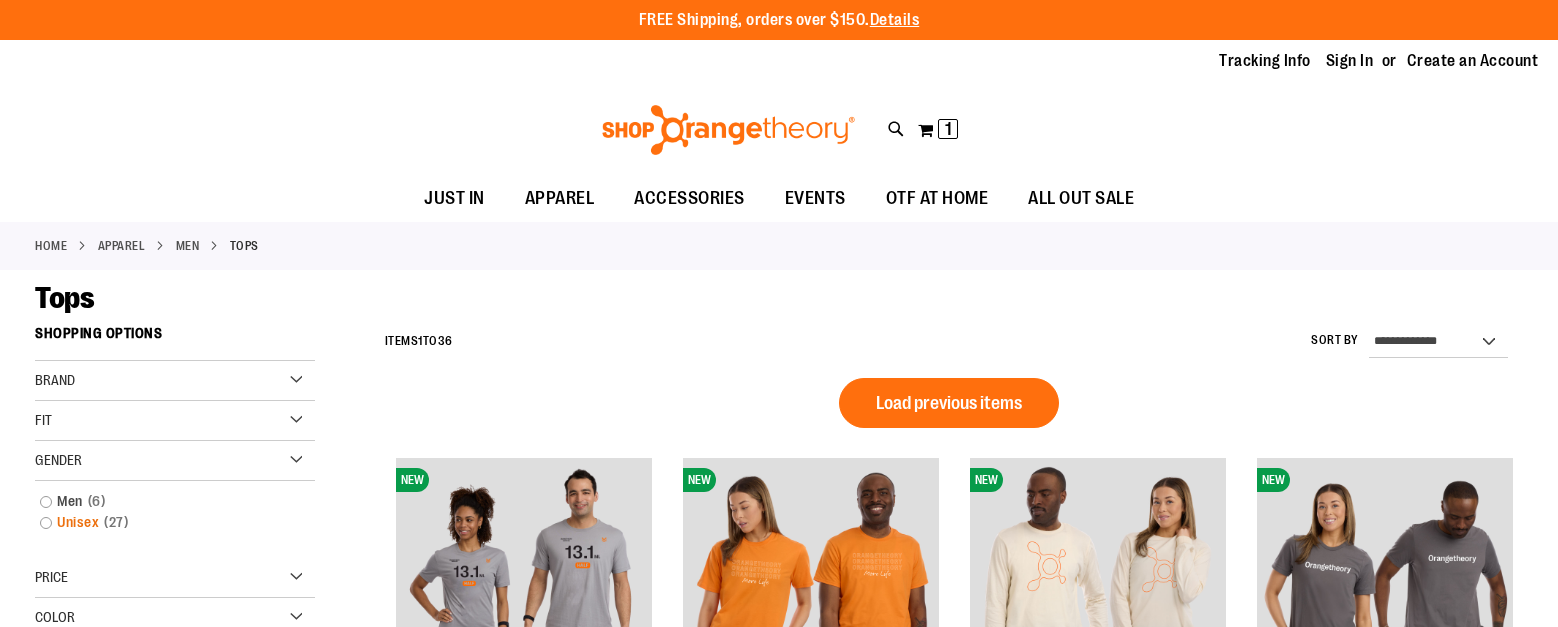 click on "Unisex                                             27
items" at bounding box center (164, 522) 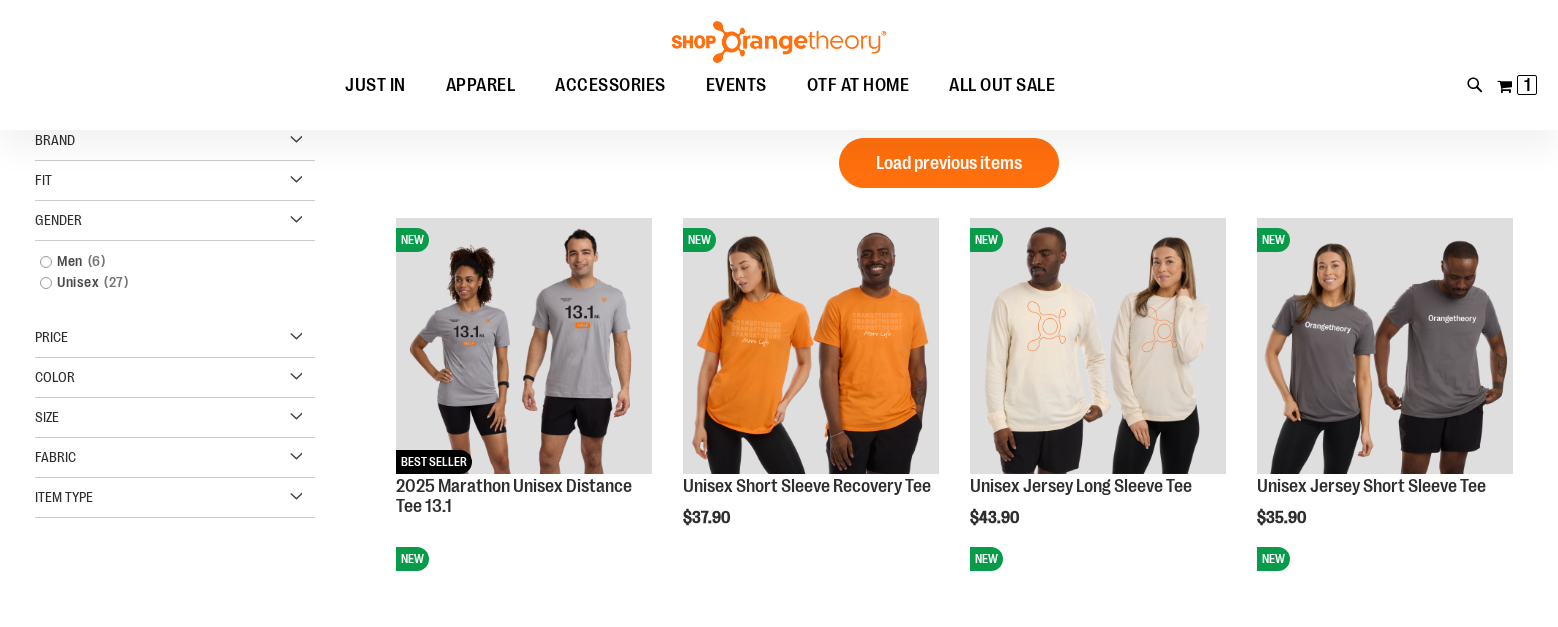 scroll, scrollTop: 14, scrollLeft: 0, axis: vertical 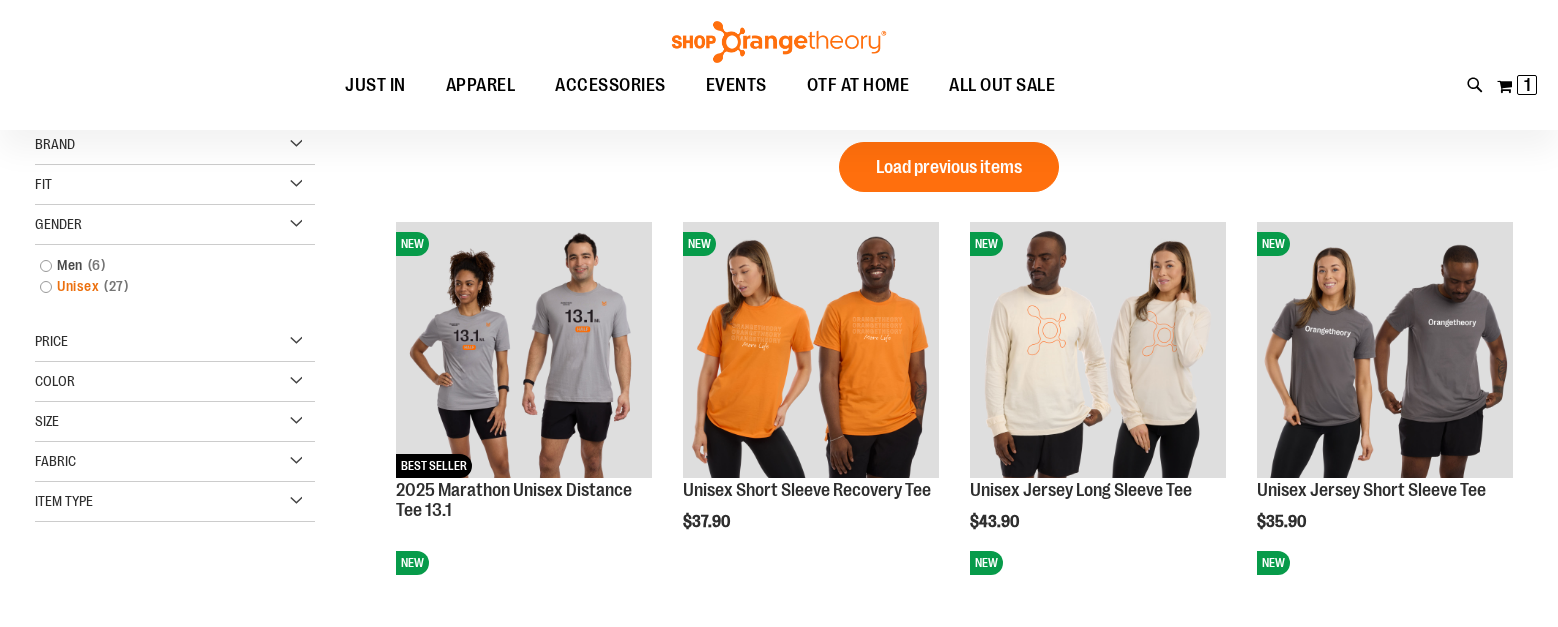 click on "27
items" at bounding box center (116, 286) 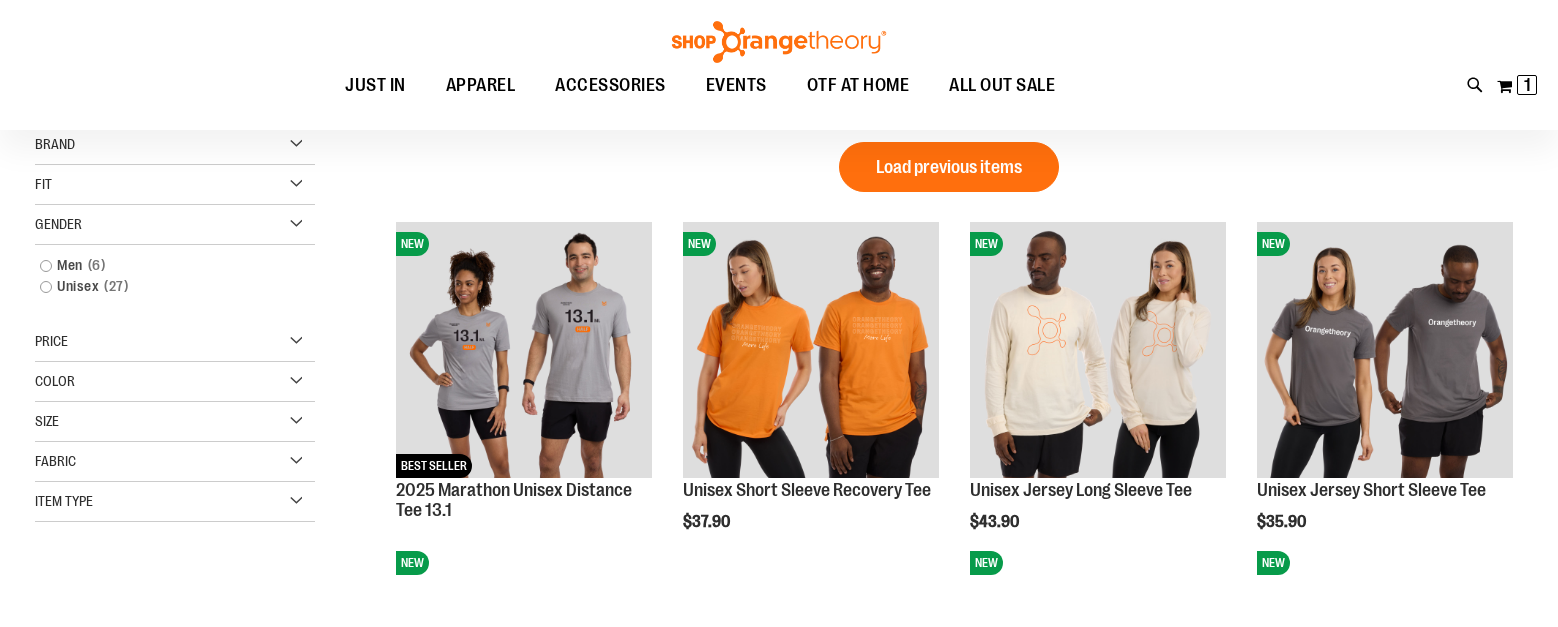 scroll, scrollTop: 0, scrollLeft: 0, axis: both 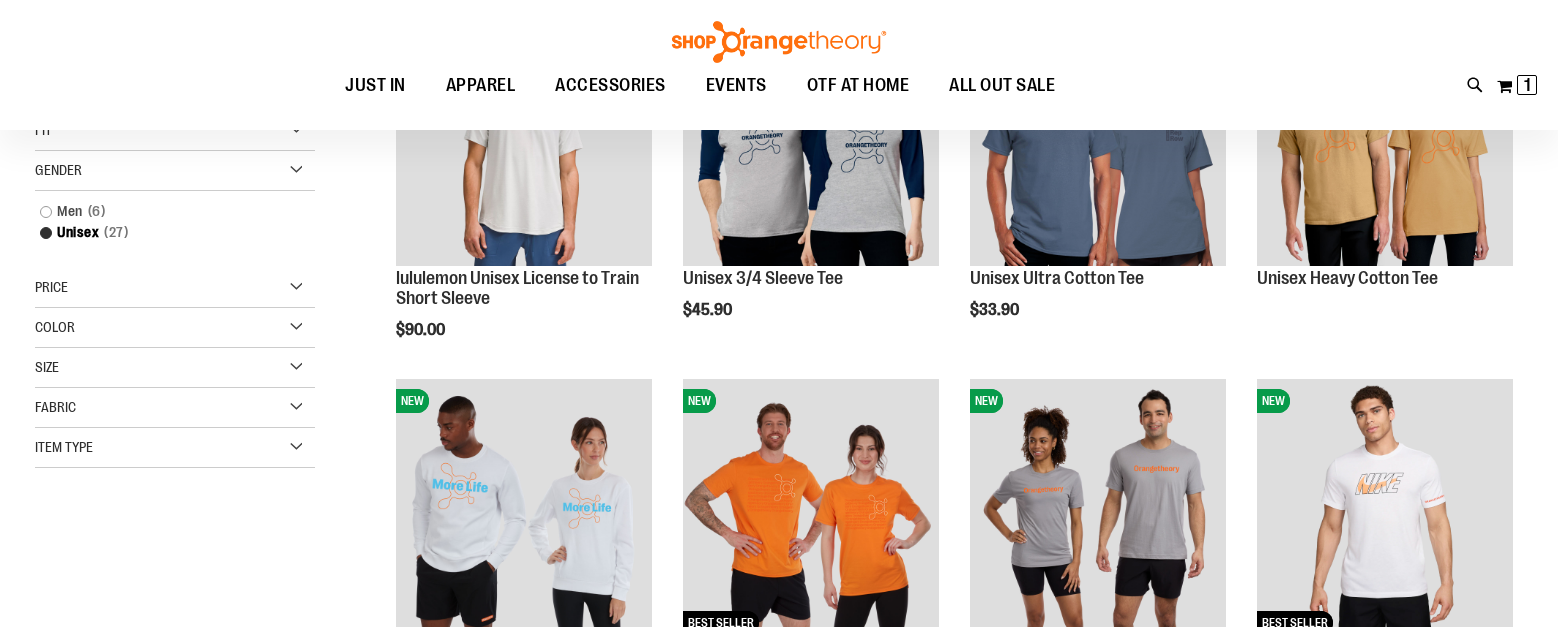 click on "Price" at bounding box center [175, 288] 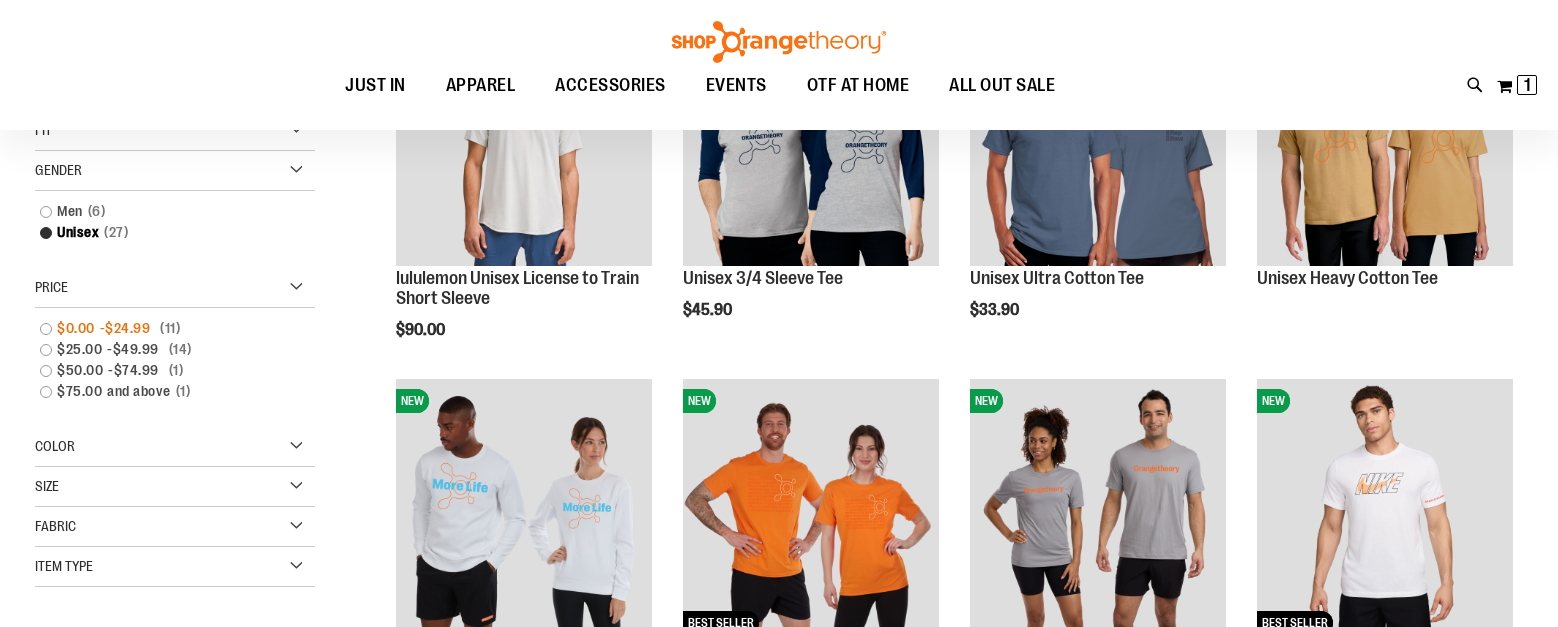 click on "$24.99" at bounding box center (130, 328) 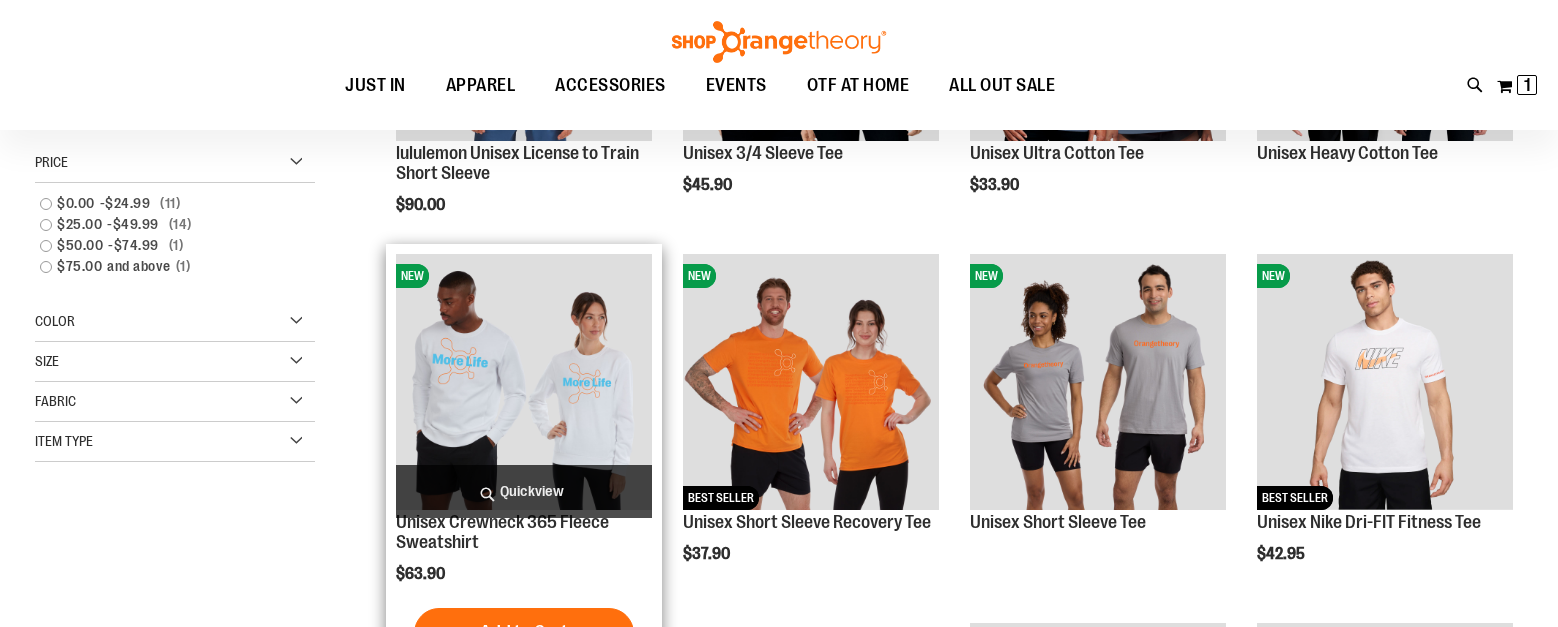 scroll, scrollTop: 274, scrollLeft: 0, axis: vertical 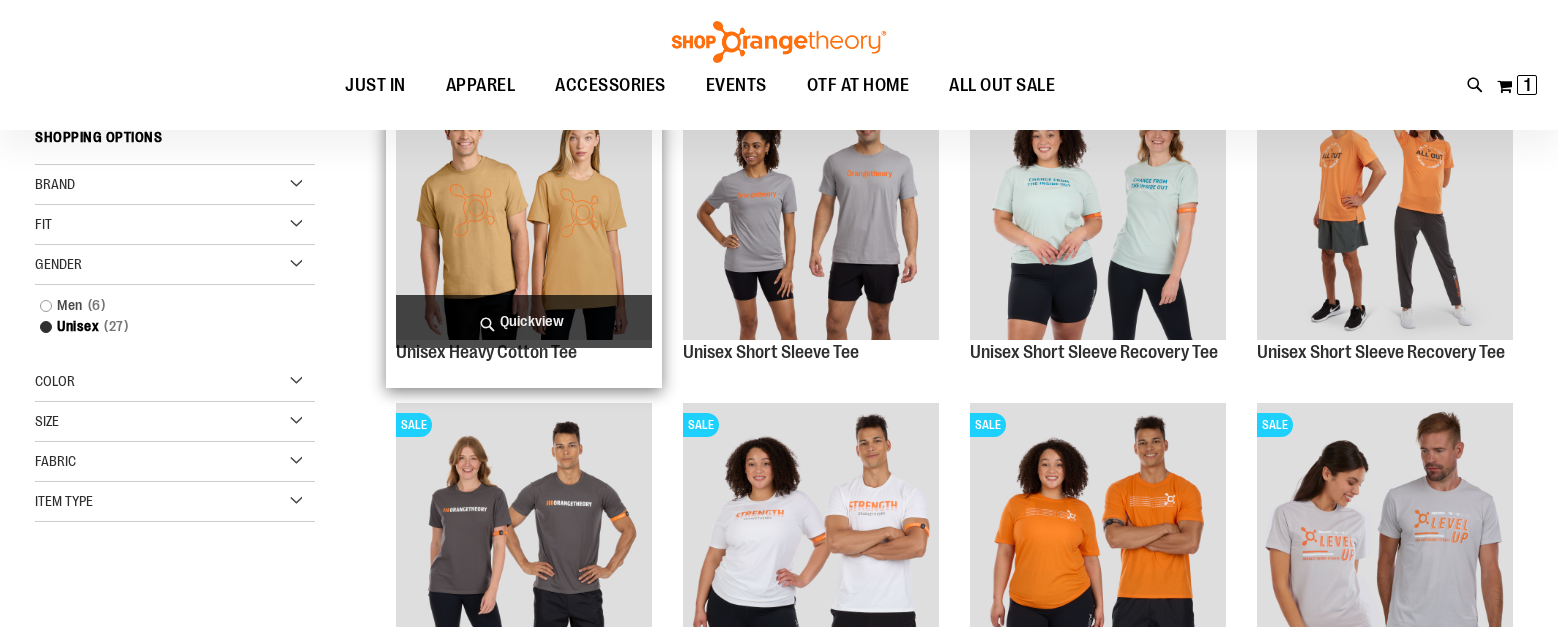 click at bounding box center [524, 212] 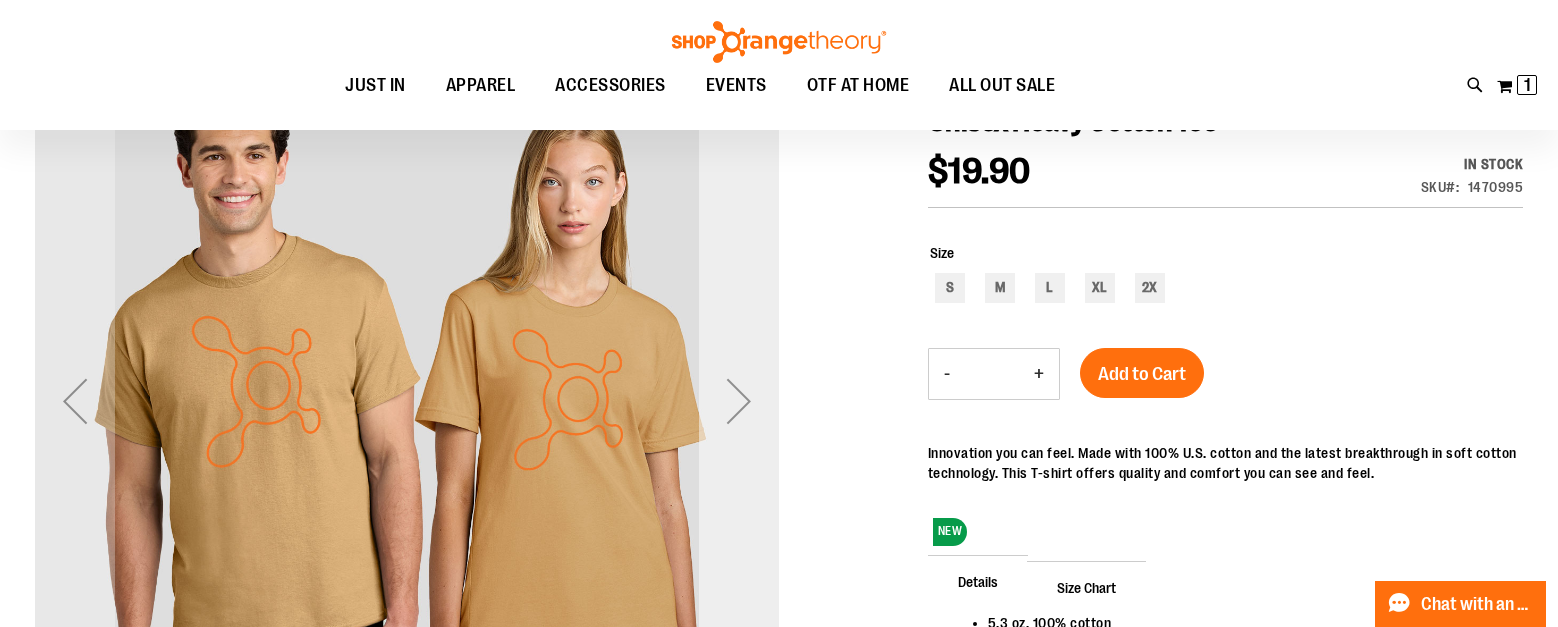 scroll, scrollTop: 23, scrollLeft: 0, axis: vertical 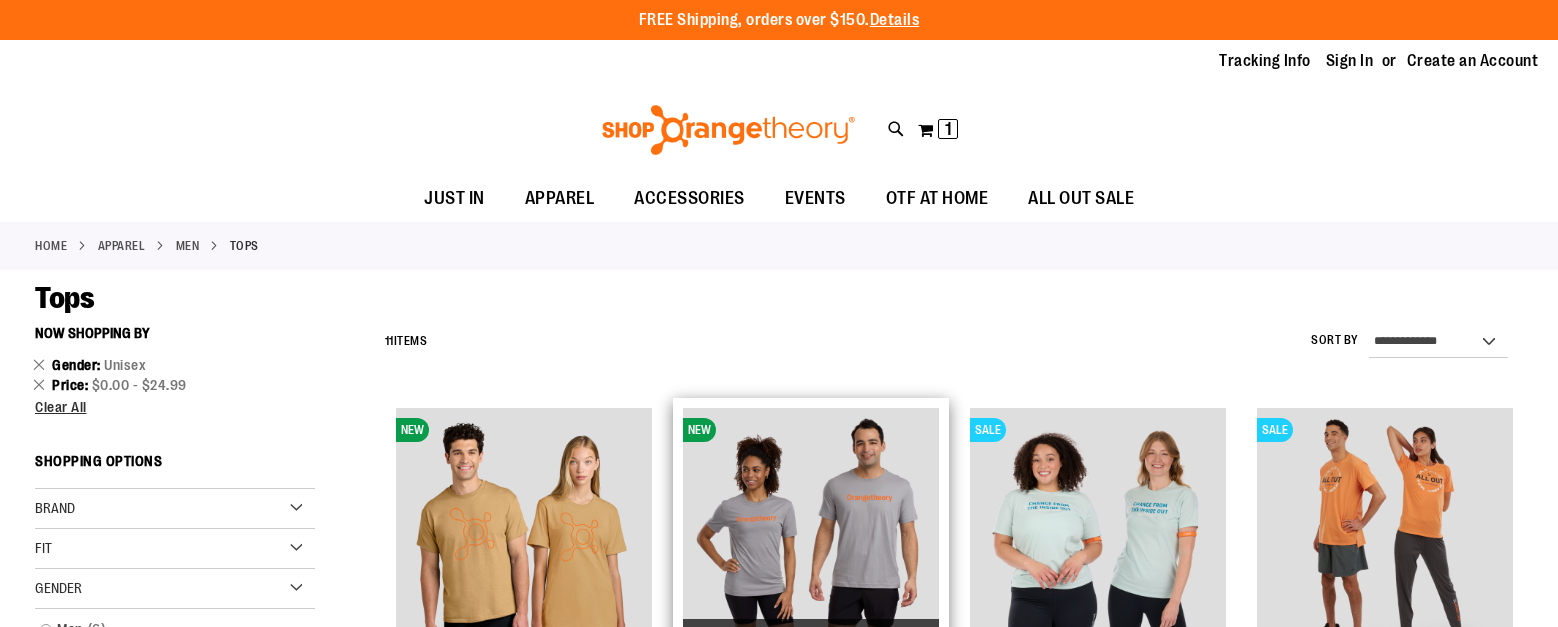 click at bounding box center [811, 536] 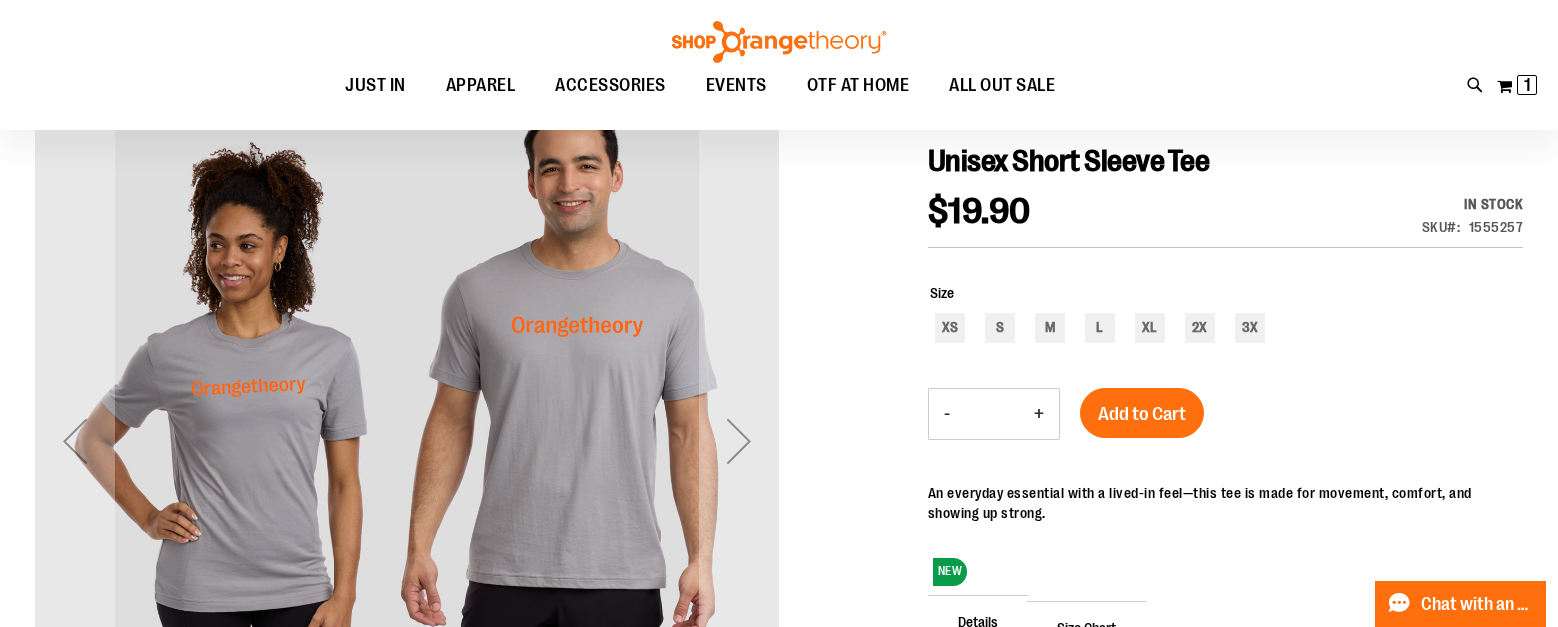 scroll, scrollTop: 1, scrollLeft: 0, axis: vertical 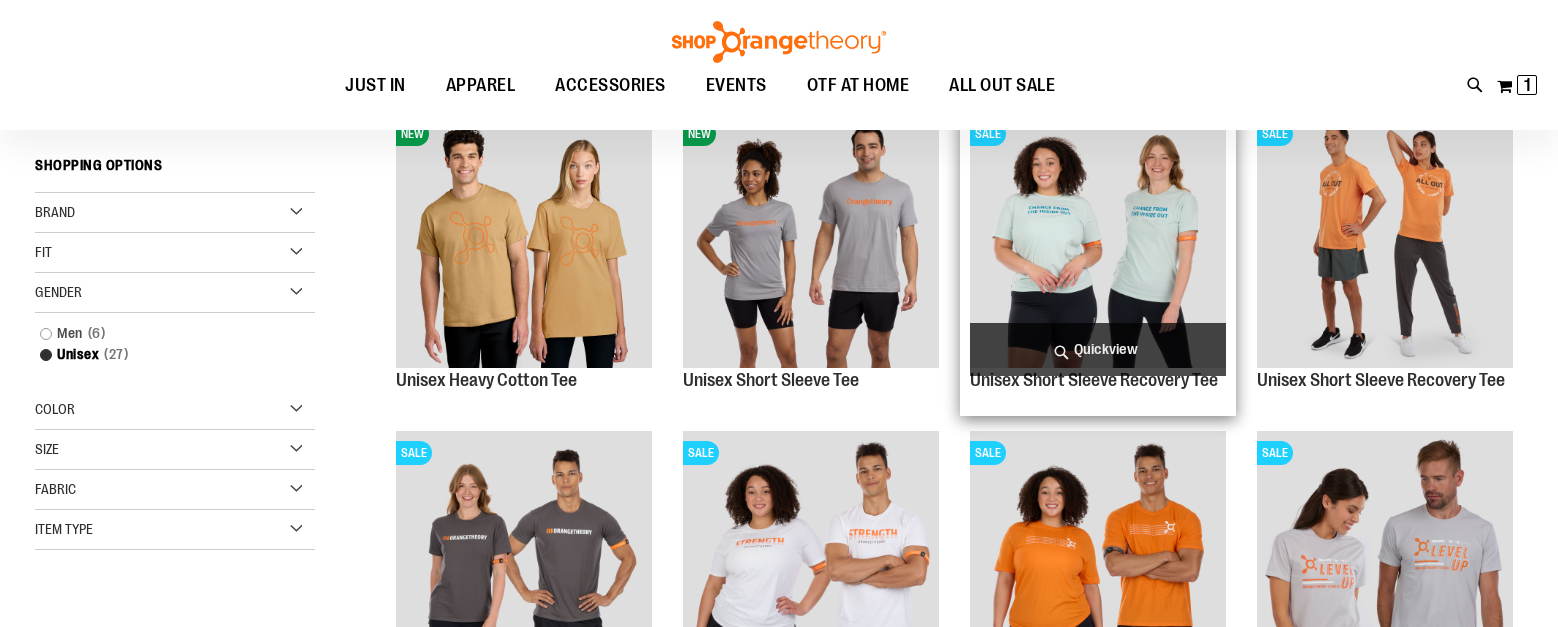 click at bounding box center (1098, 240) 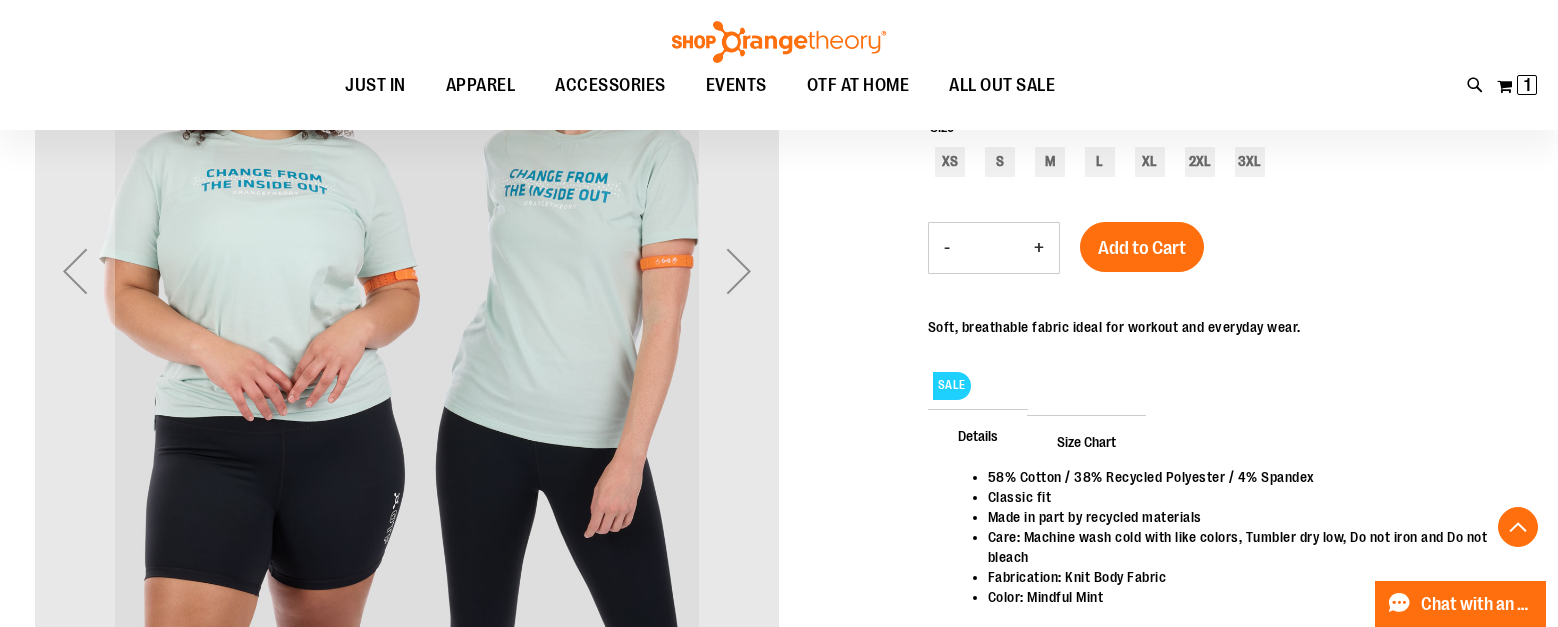scroll, scrollTop: 382, scrollLeft: 0, axis: vertical 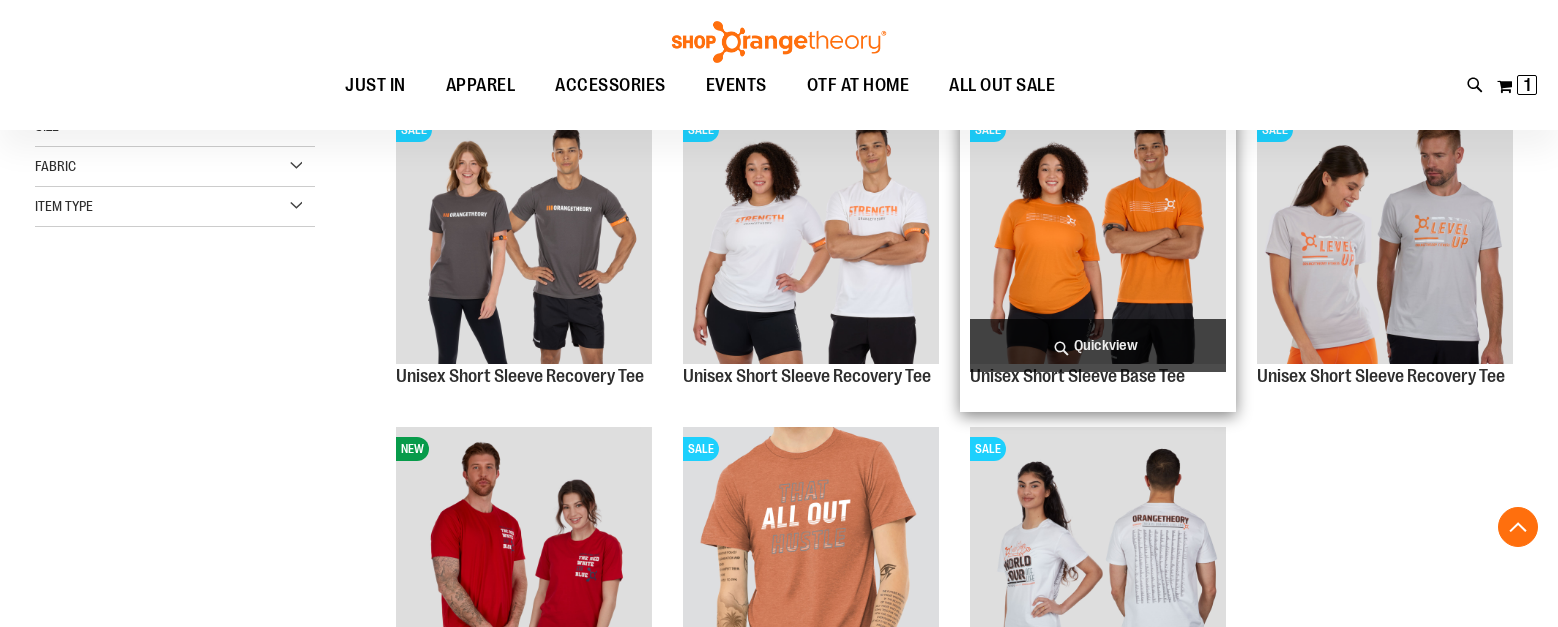 click at bounding box center (1098, 236) 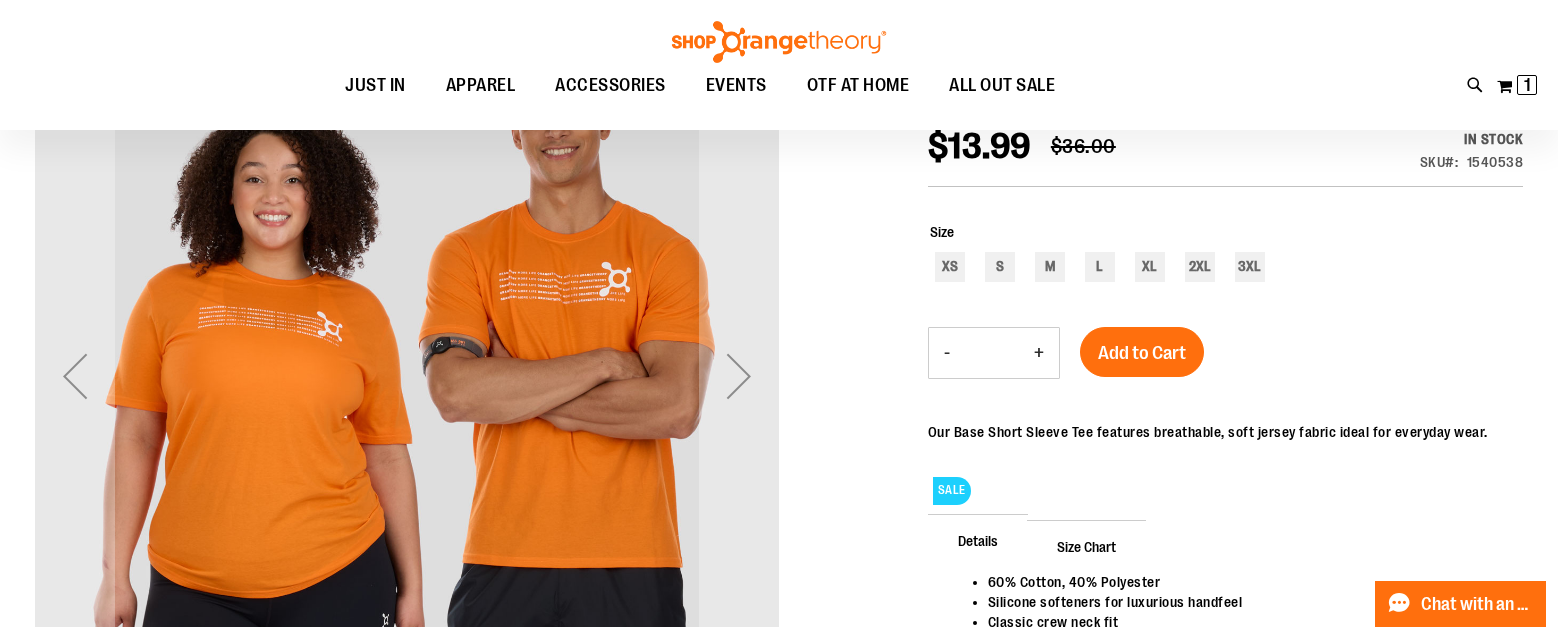 scroll, scrollTop: 70, scrollLeft: 0, axis: vertical 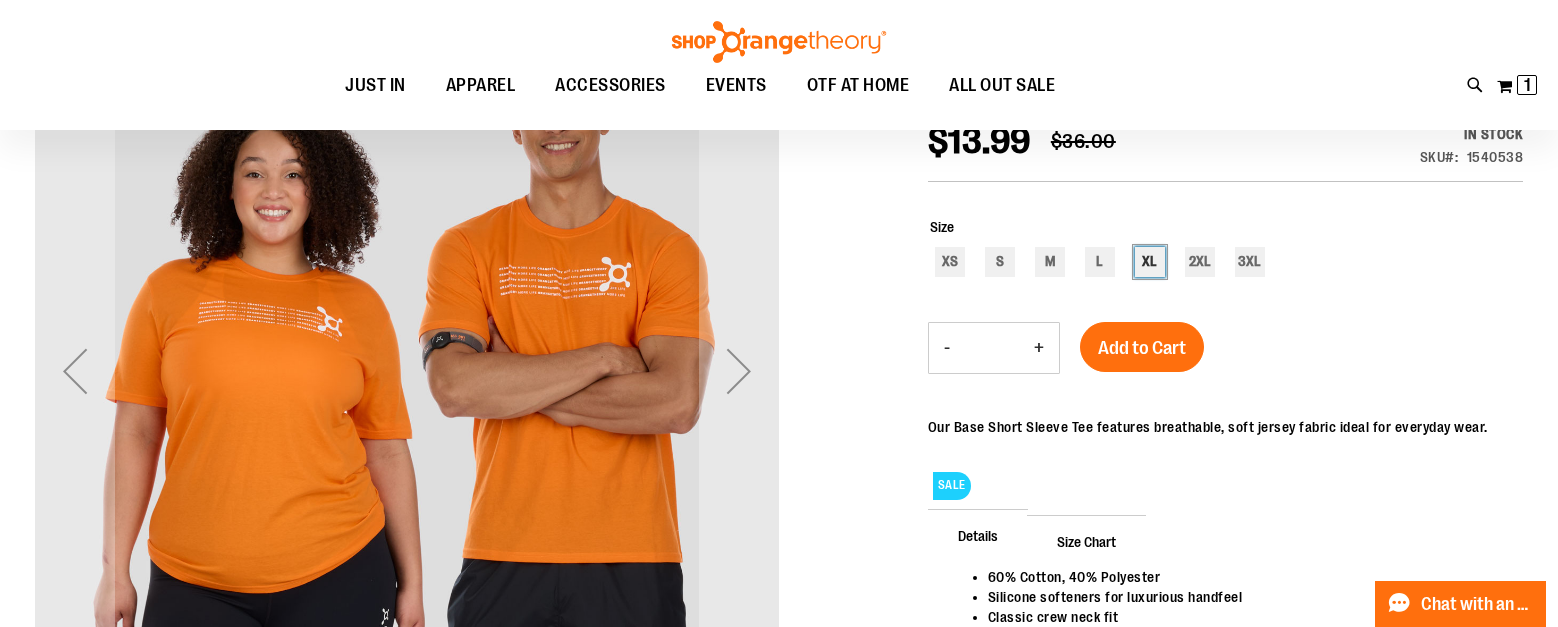 click on "XL" at bounding box center (1150, 262) 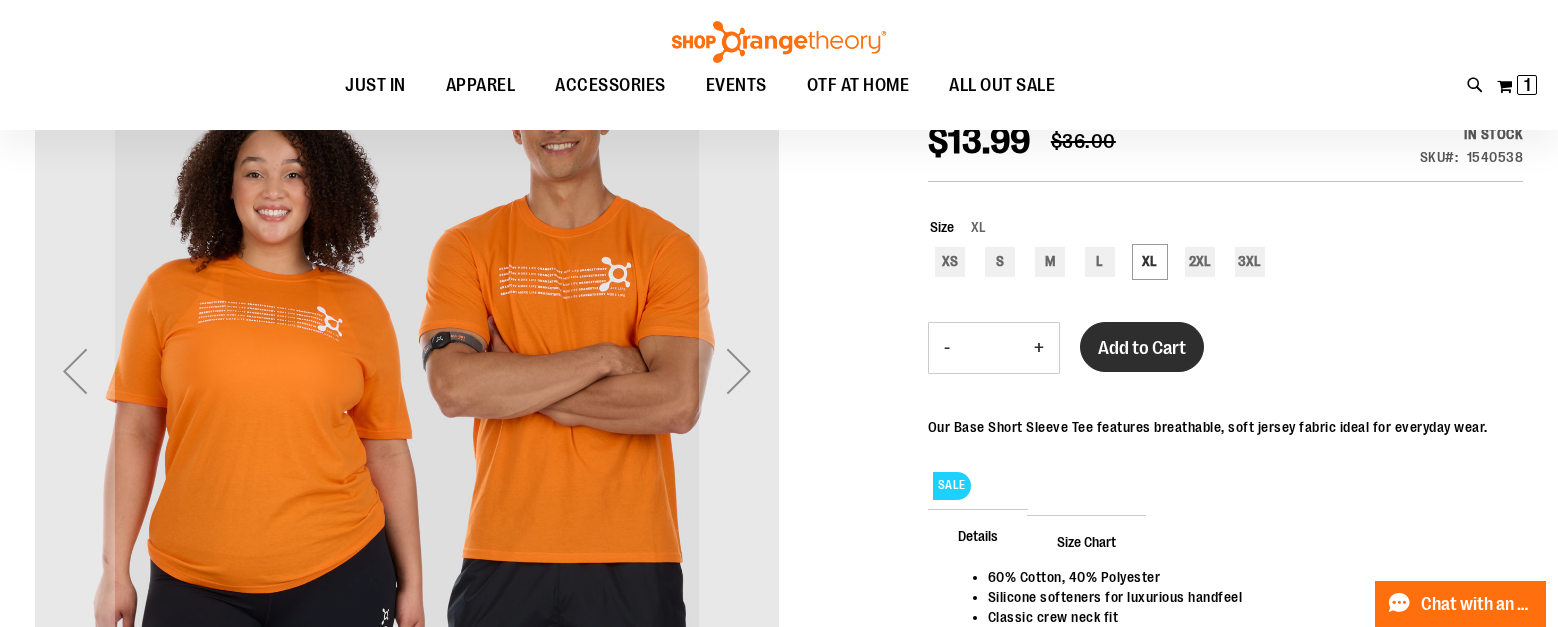 click on "Add to Cart" at bounding box center [1142, 348] 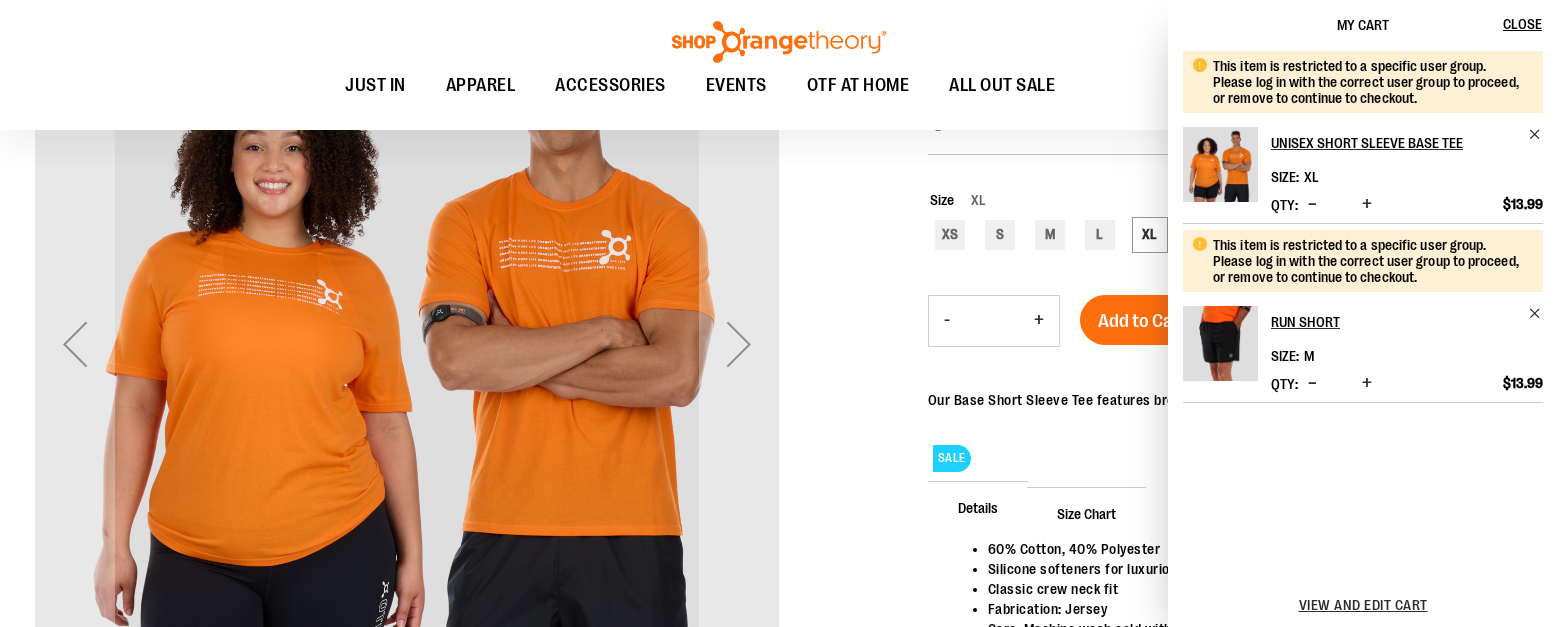 scroll, scrollTop: 134, scrollLeft: 0, axis: vertical 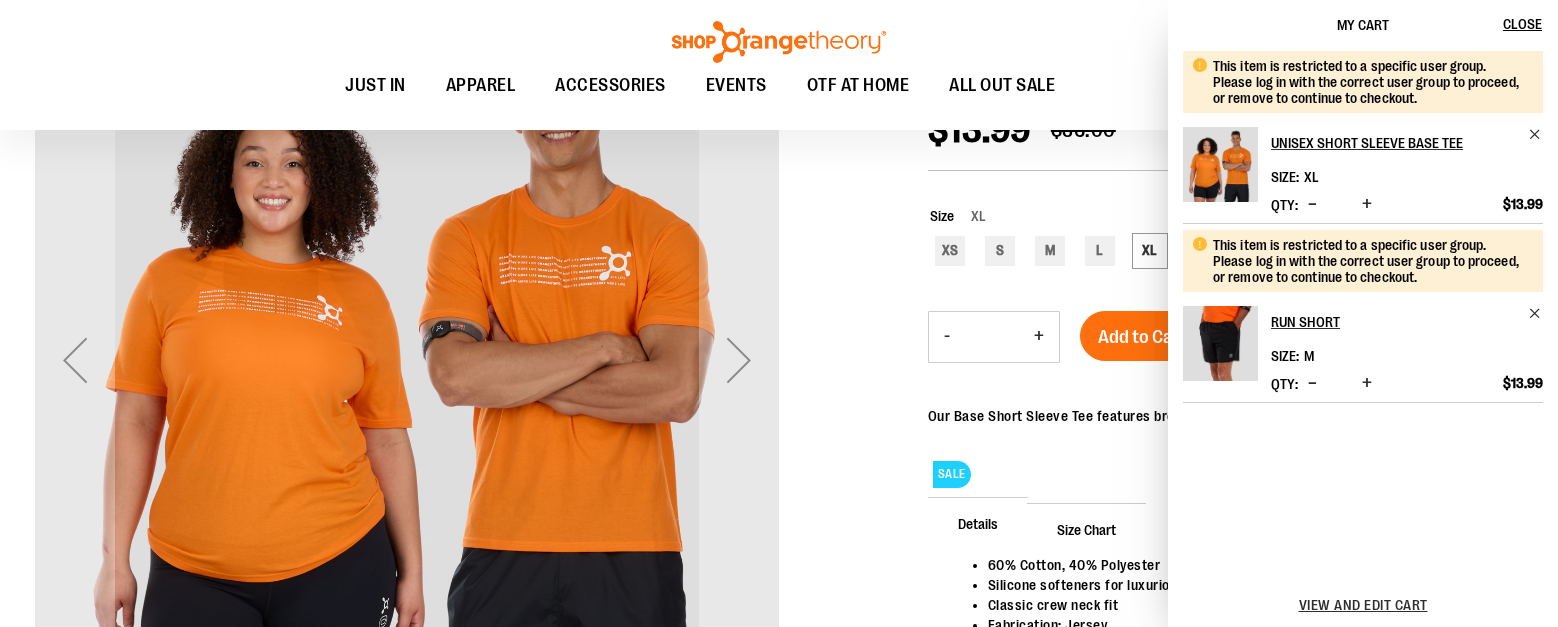click on "My Cart
Close" at bounding box center [1363, 25] 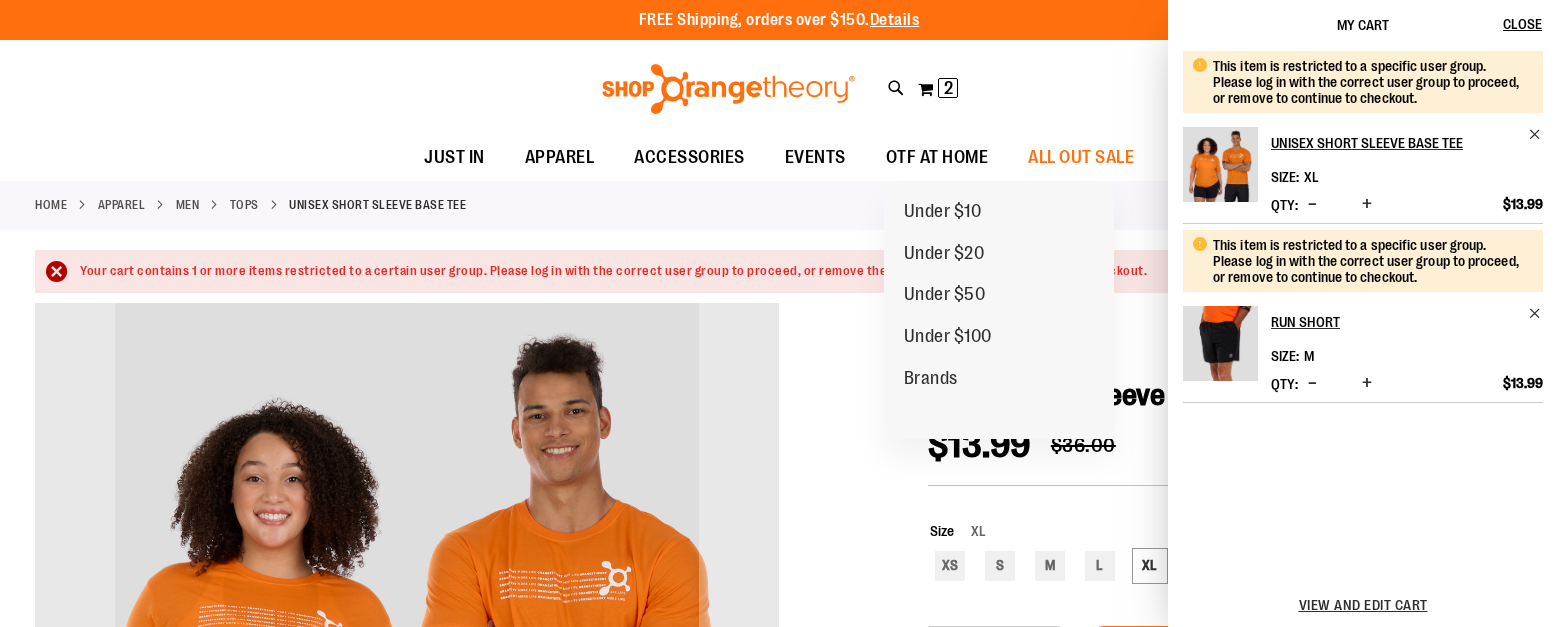 scroll, scrollTop: 0, scrollLeft: 0, axis: both 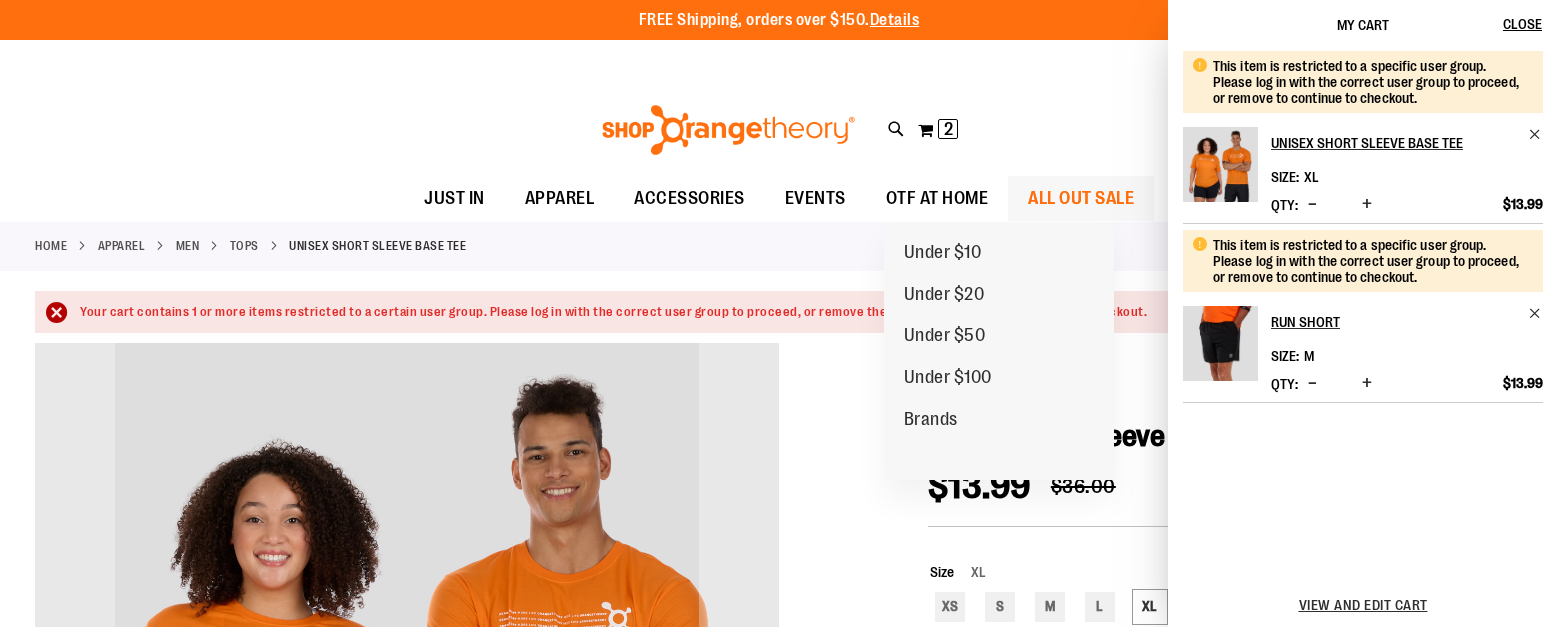 click on "ALL OUT SALE" at bounding box center (1081, 198) 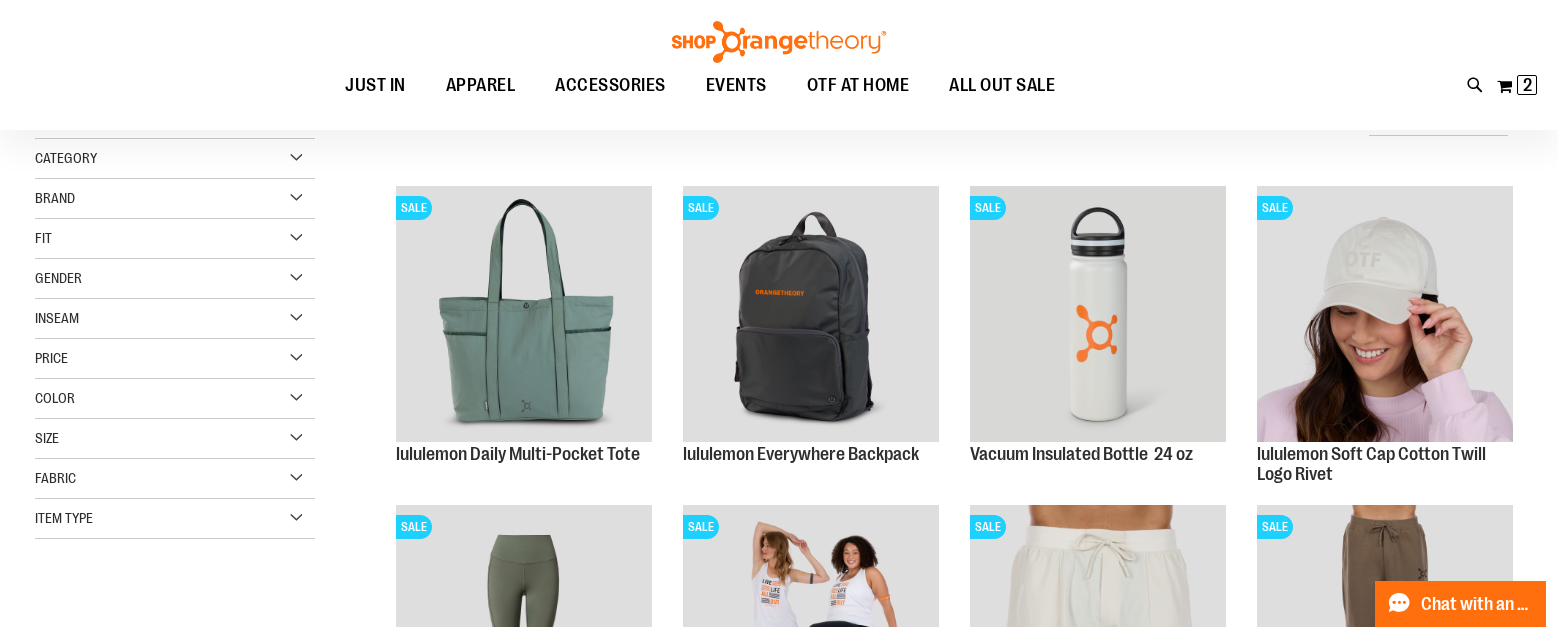 scroll, scrollTop: 56, scrollLeft: 0, axis: vertical 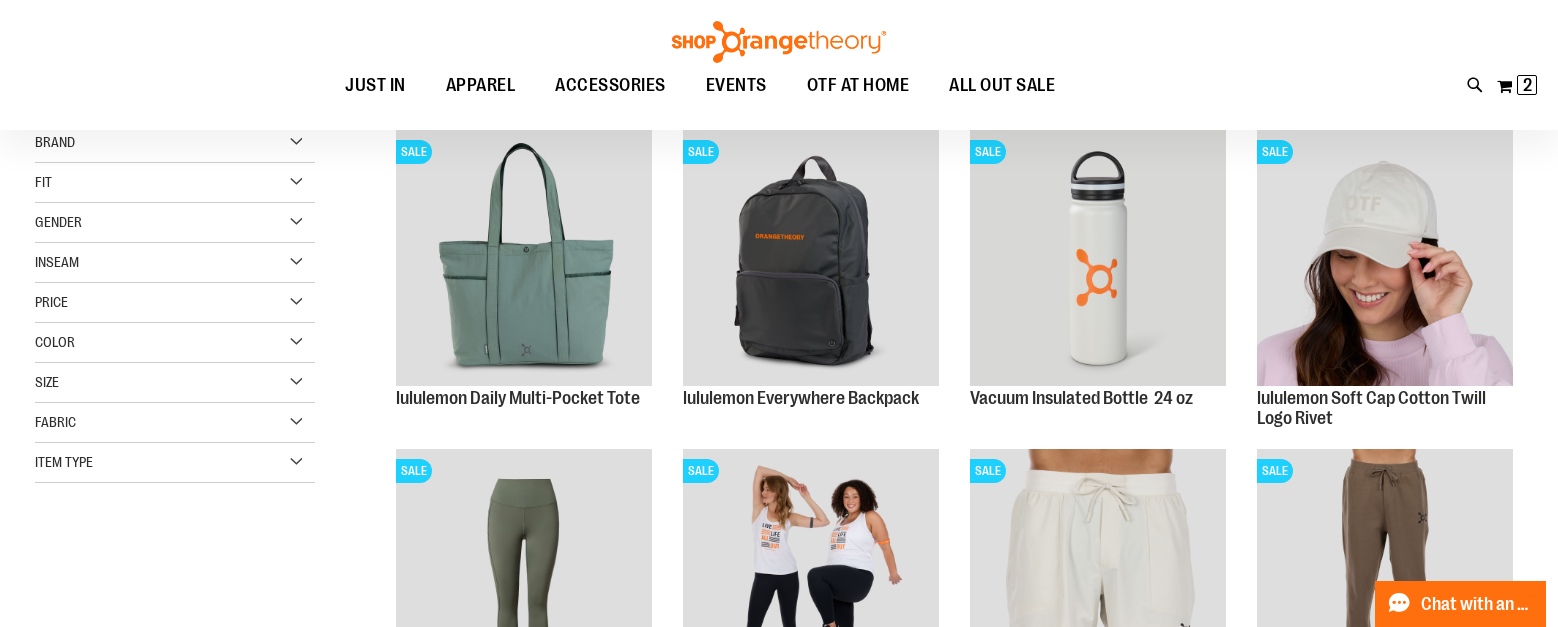 click on "Gender" at bounding box center [175, 223] 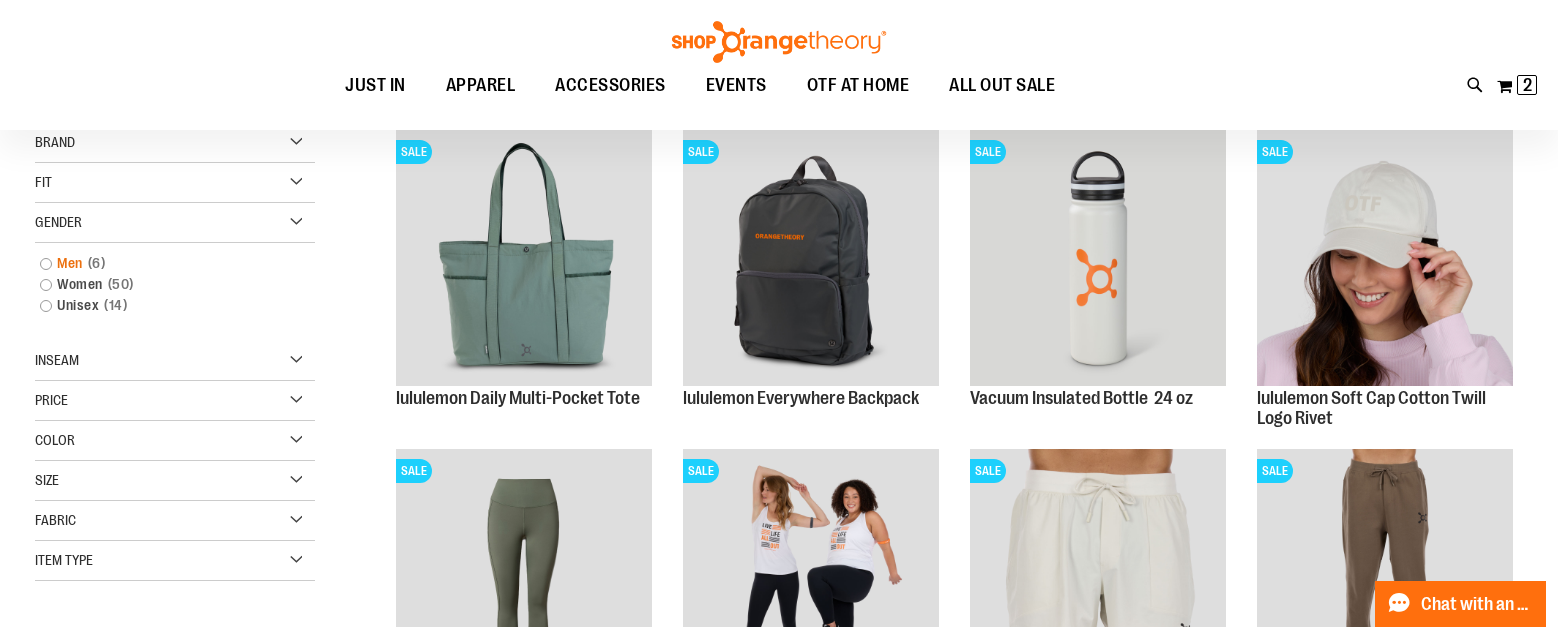 click on "Men                                             6
items" at bounding box center (164, 263) 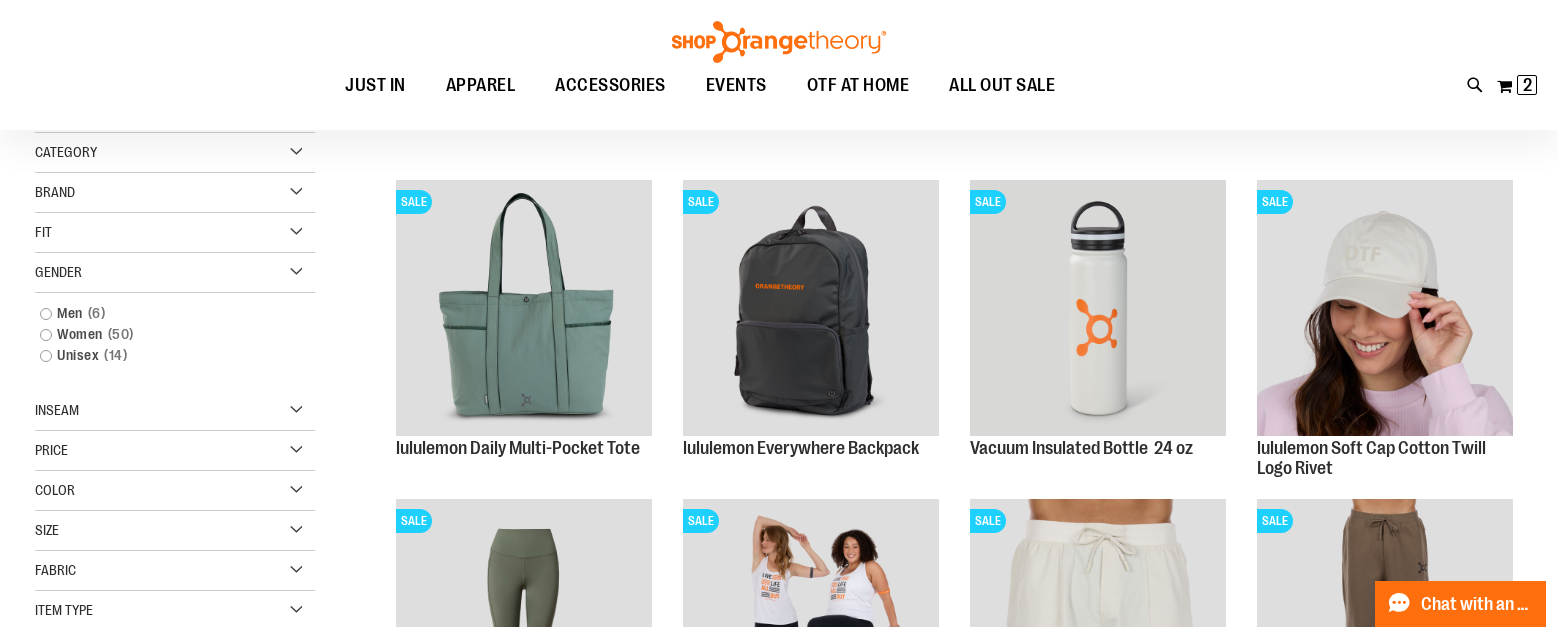 scroll, scrollTop: 0, scrollLeft: 0, axis: both 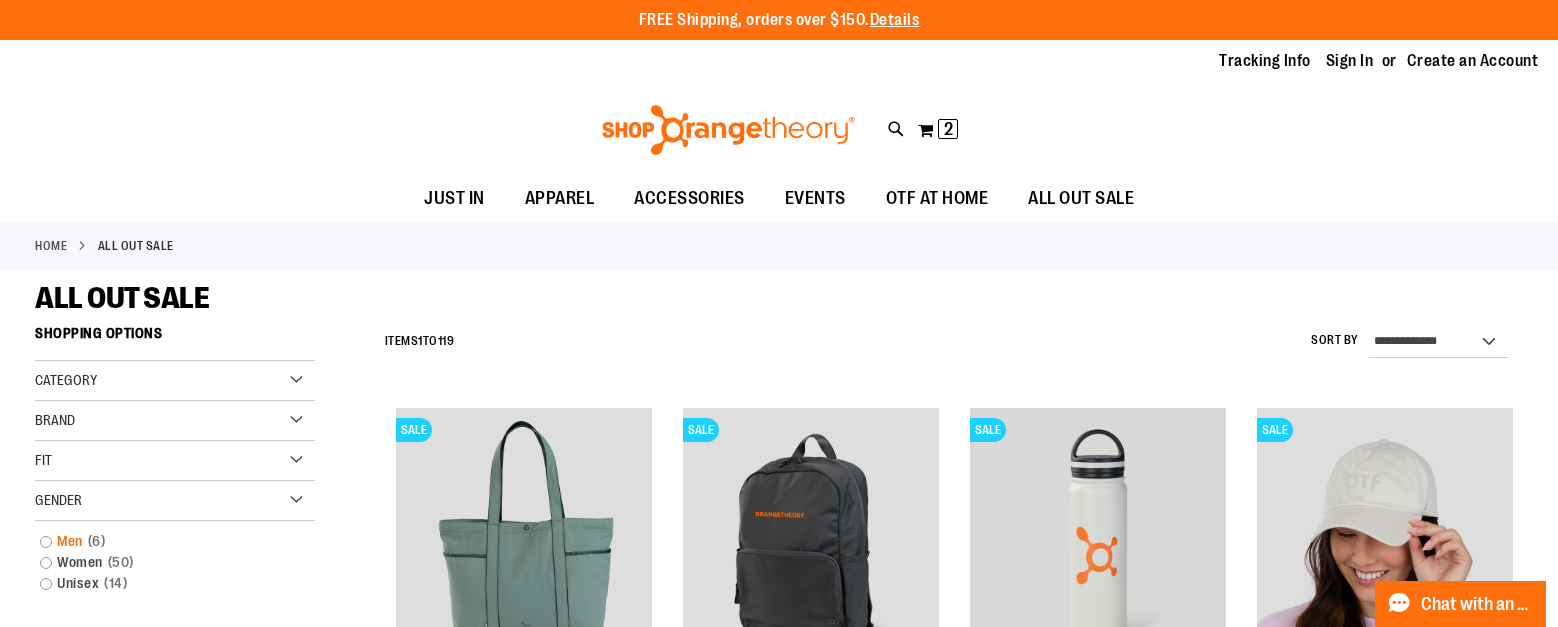 click on "Men                                             6
items" at bounding box center [164, 541] 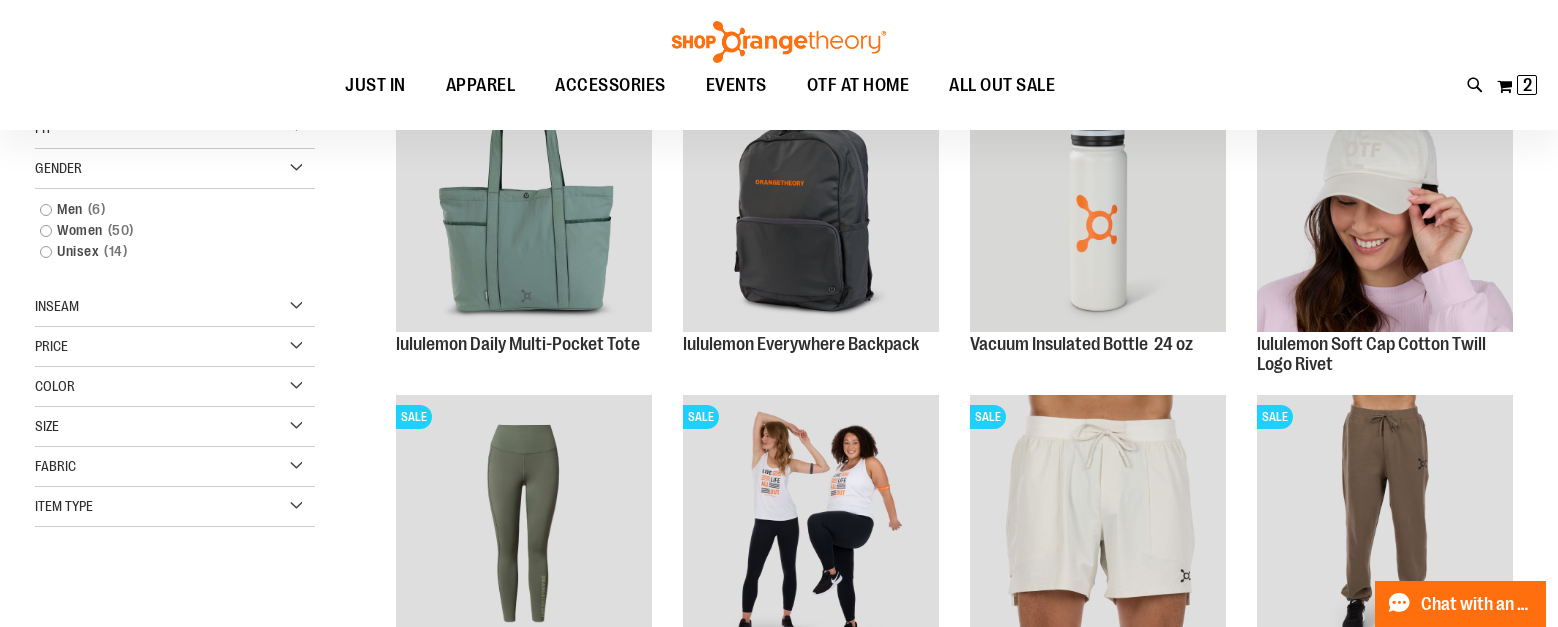 scroll, scrollTop: 57, scrollLeft: 0, axis: vertical 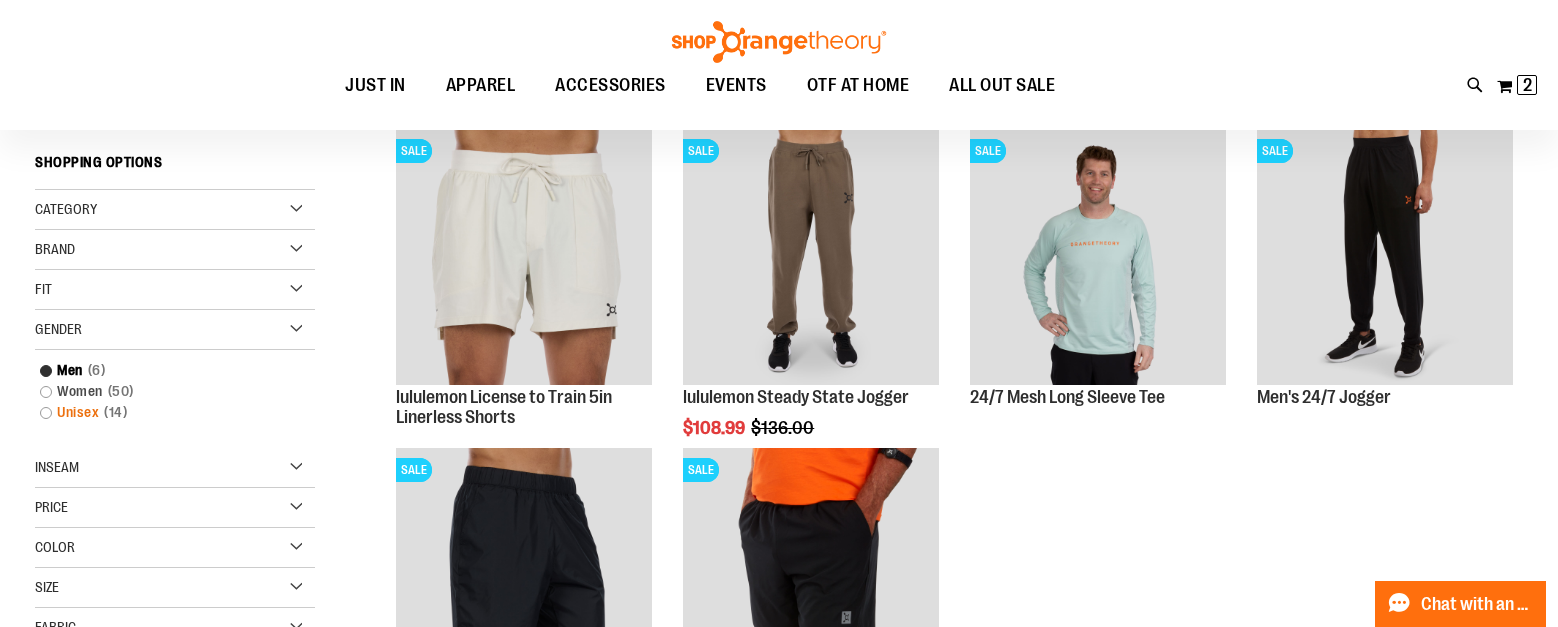click on "Unisex                                             14
items" at bounding box center (164, 412) 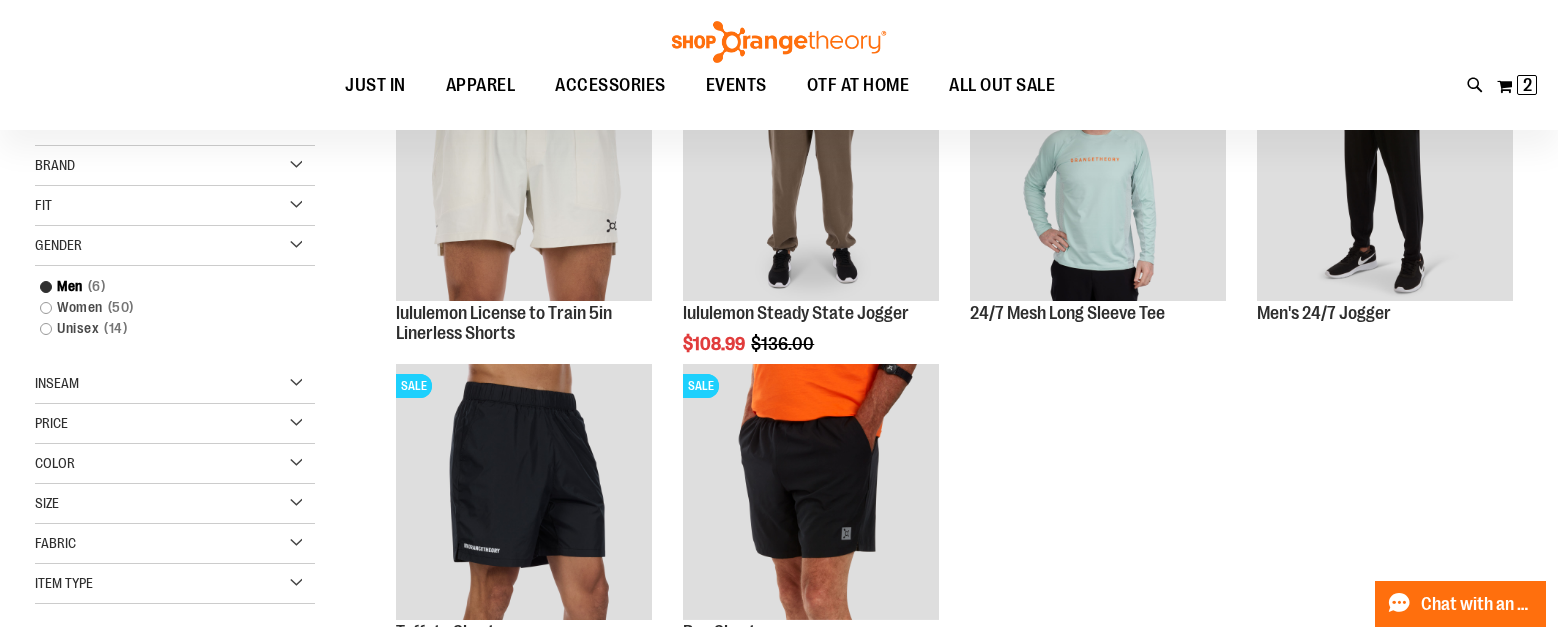 scroll, scrollTop: 143, scrollLeft: 0, axis: vertical 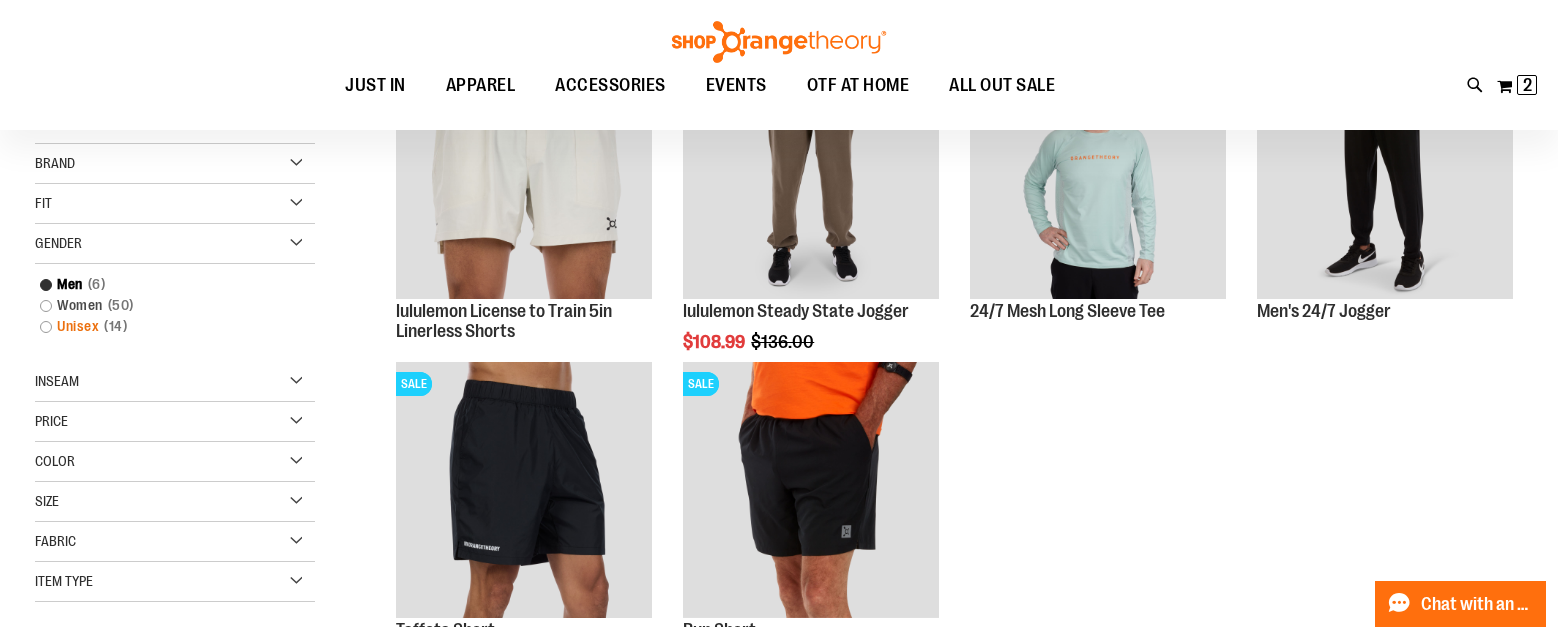 click on "Unisex                                             14
items" at bounding box center (164, 326) 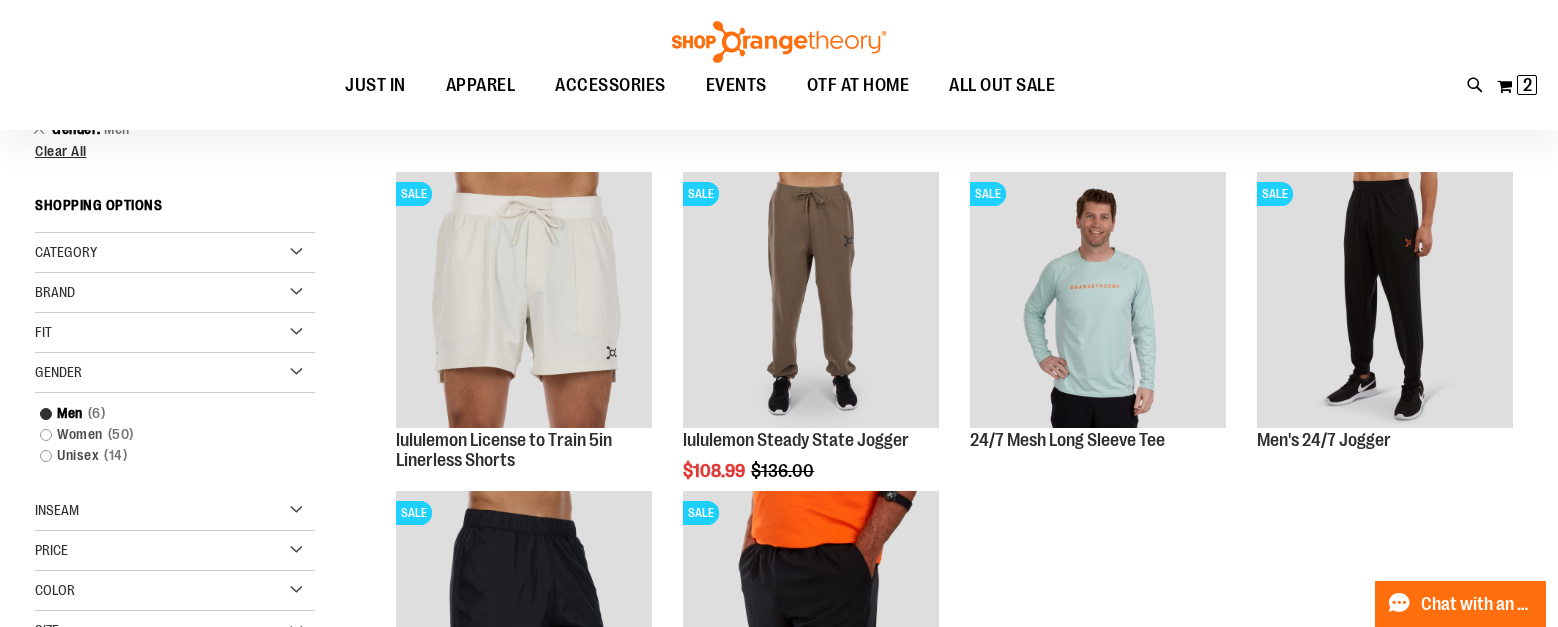 scroll, scrollTop: 0, scrollLeft: 0, axis: both 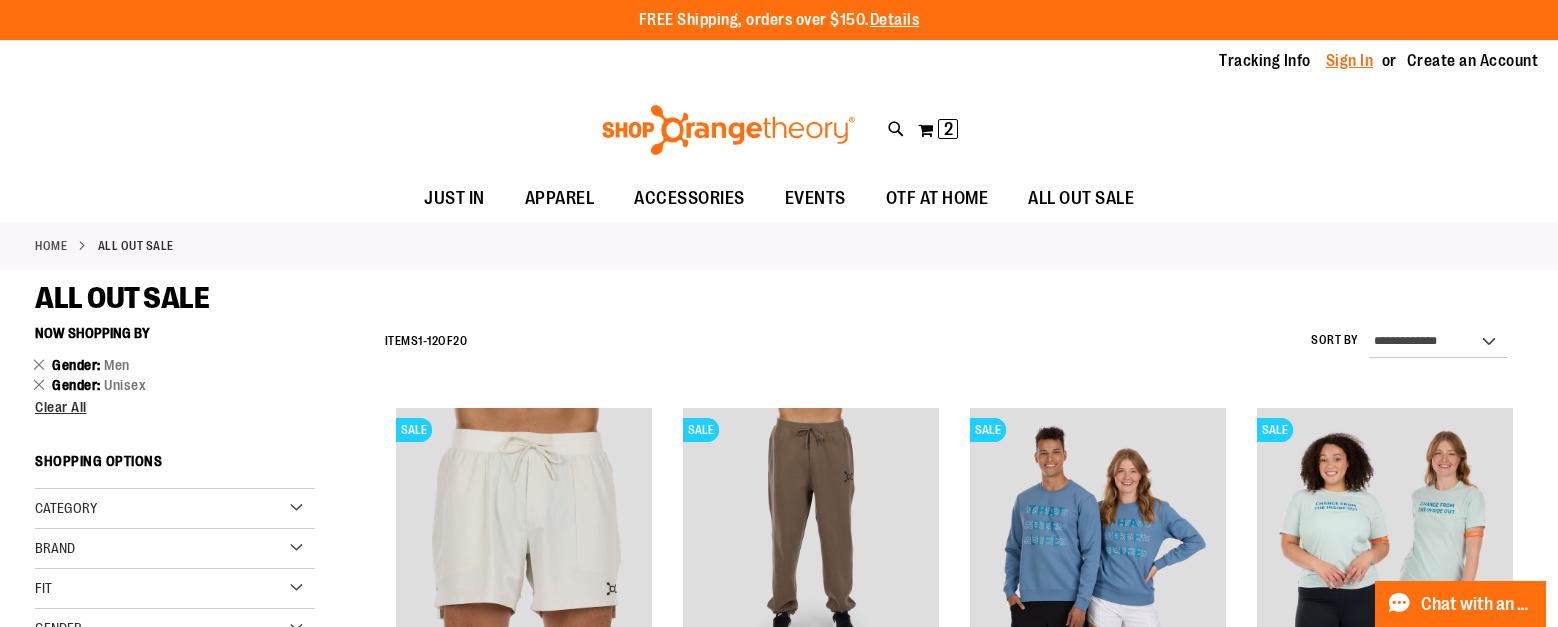 click on "Sign In" at bounding box center (1350, 61) 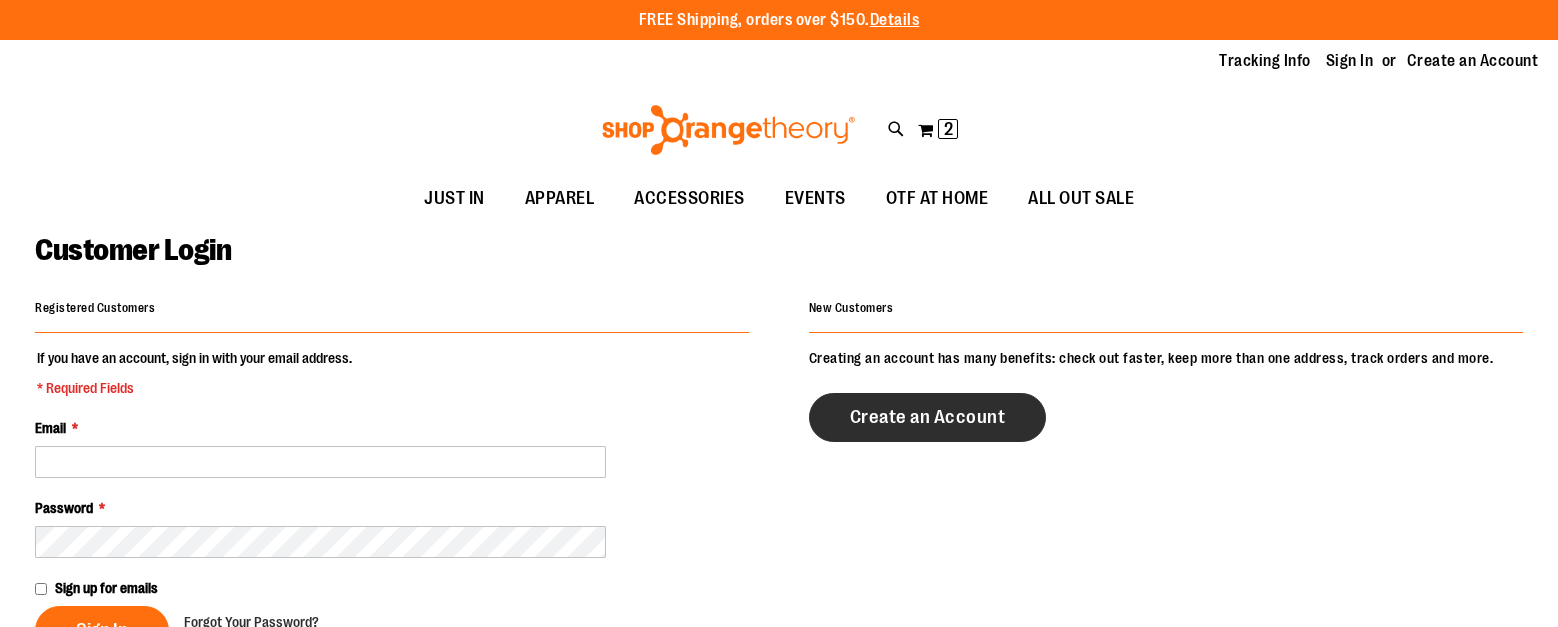 scroll, scrollTop: 0, scrollLeft: 0, axis: both 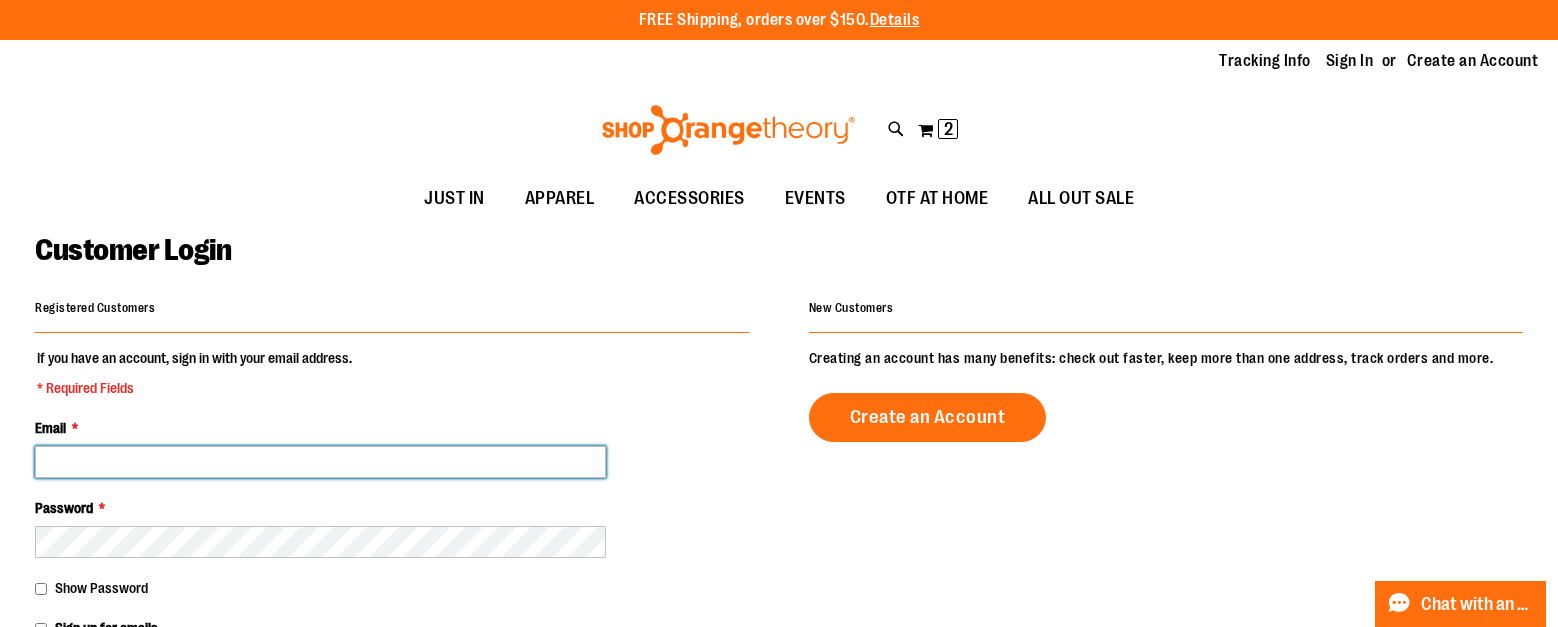 type on "**********" 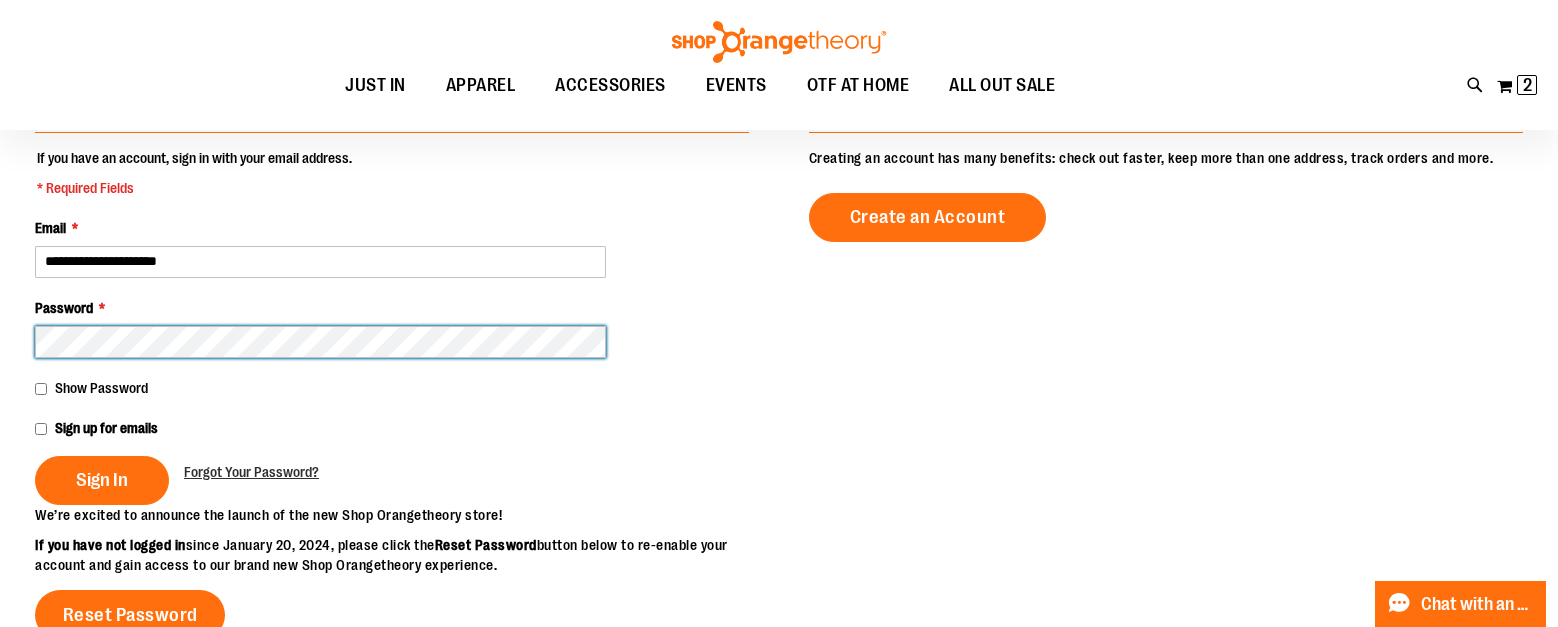 scroll, scrollTop: 237, scrollLeft: 0, axis: vertical 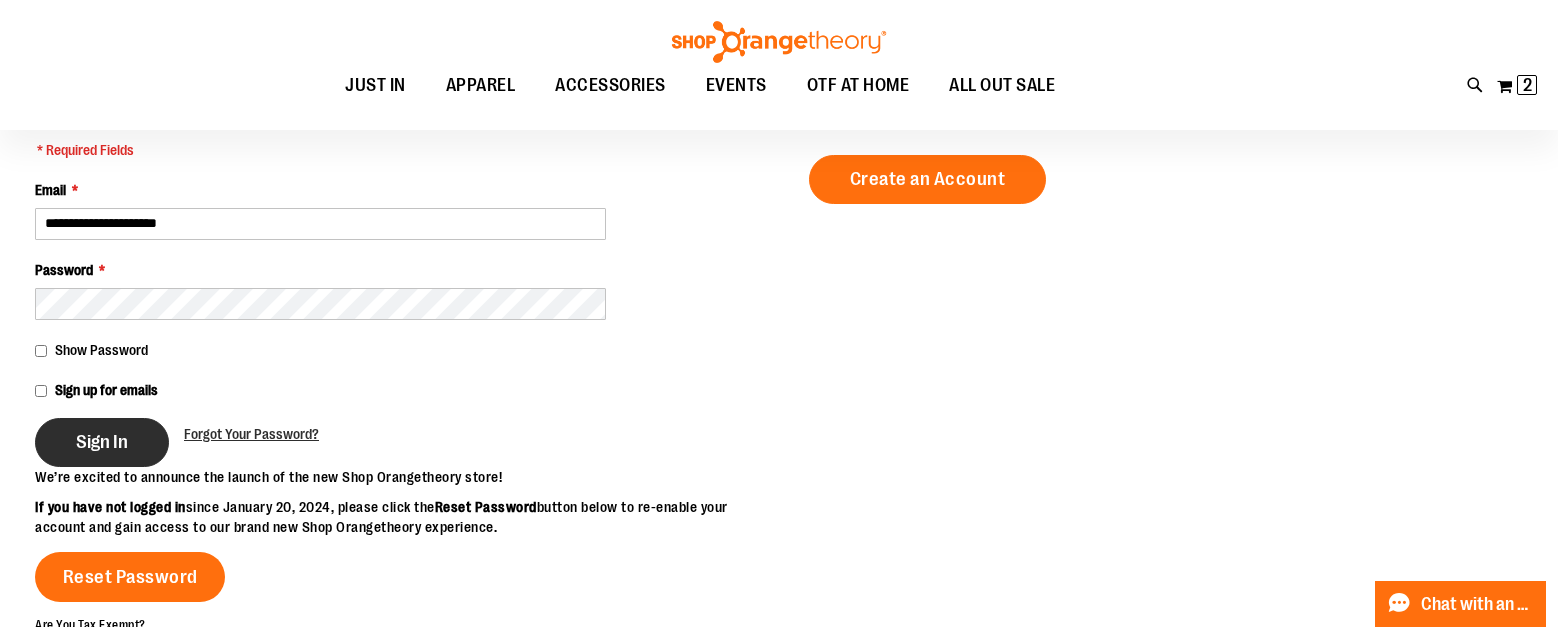 click on "Sign In" at bounding box center (102, 442) 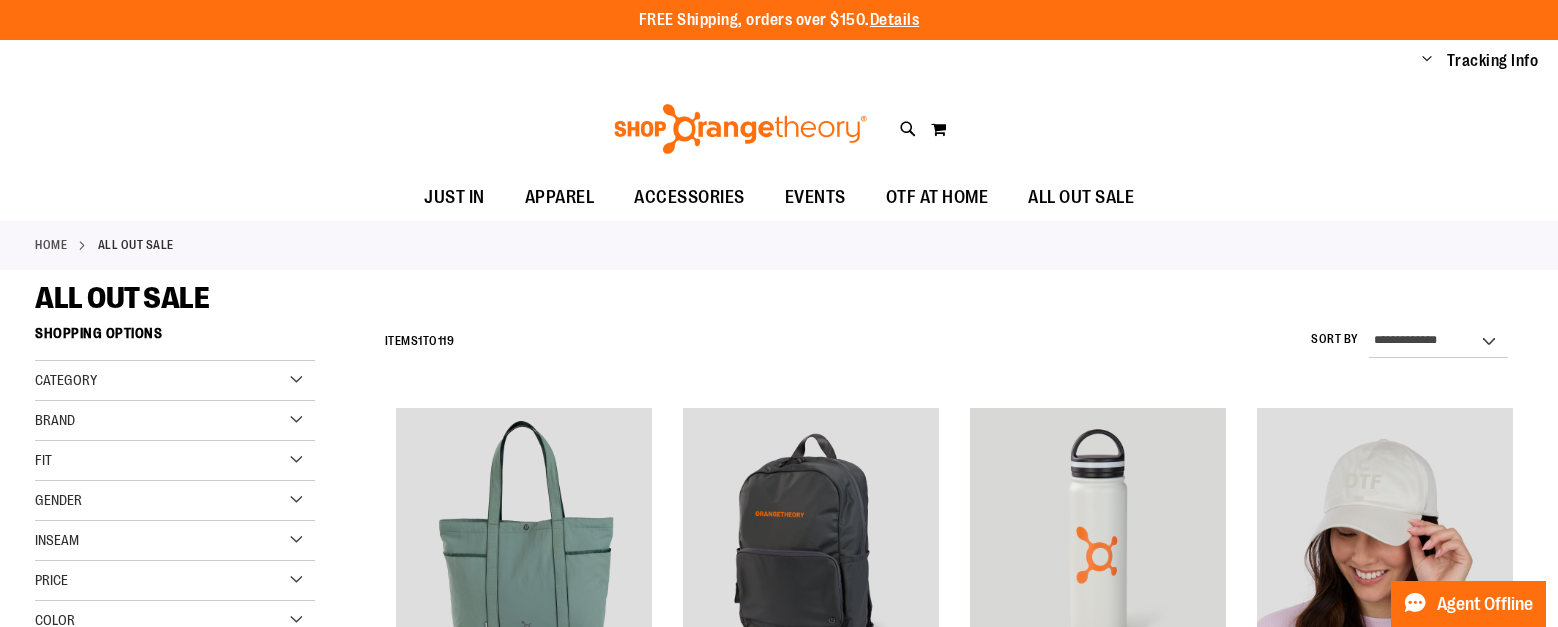 scroll, scrollTop: 0, scrollLeft: 0, axis: both 